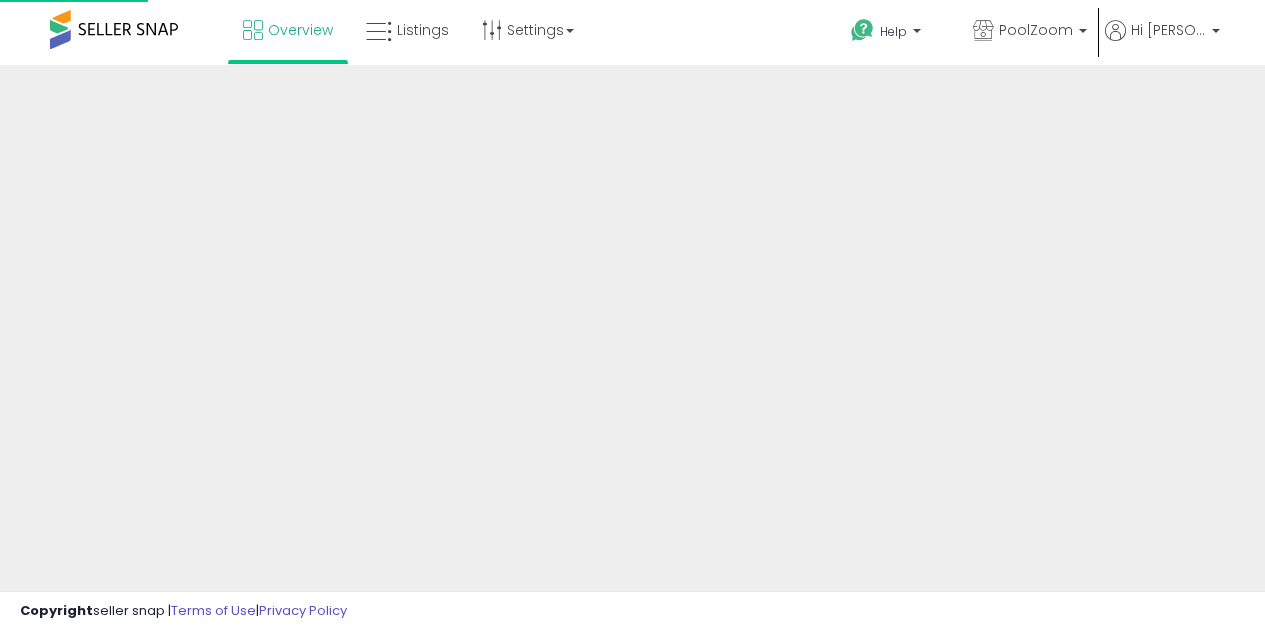 scroll, scrollTop: 0, scrollLeft: 0, axis: both 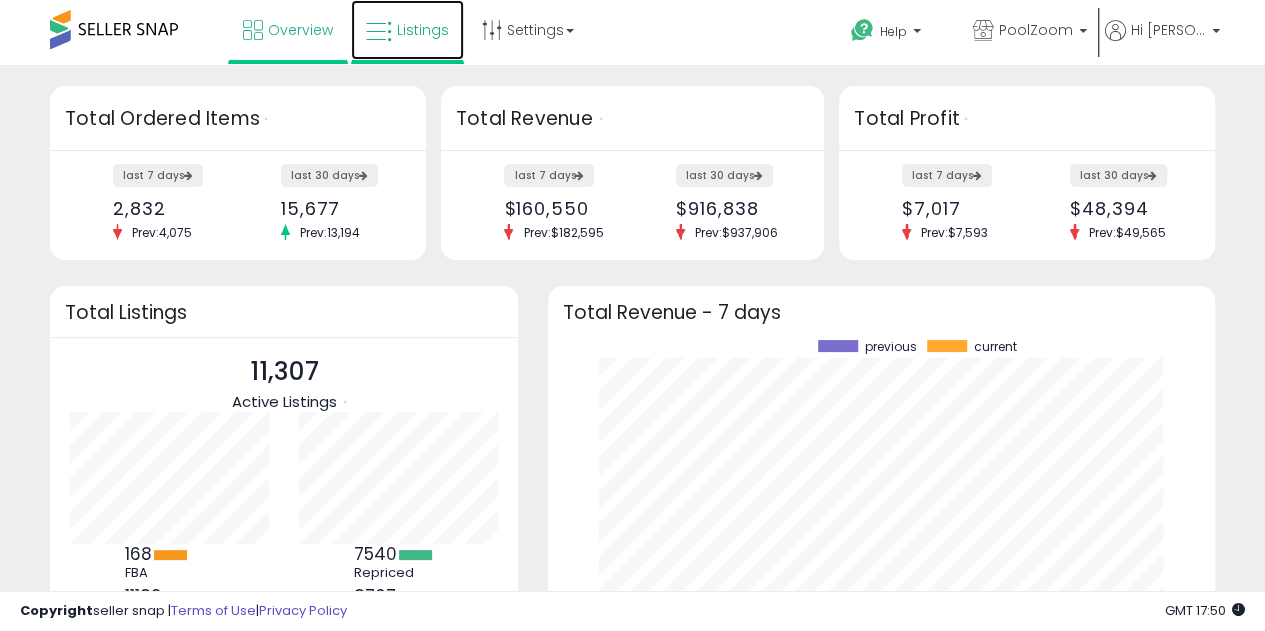 click at bounding box center (379, 32) 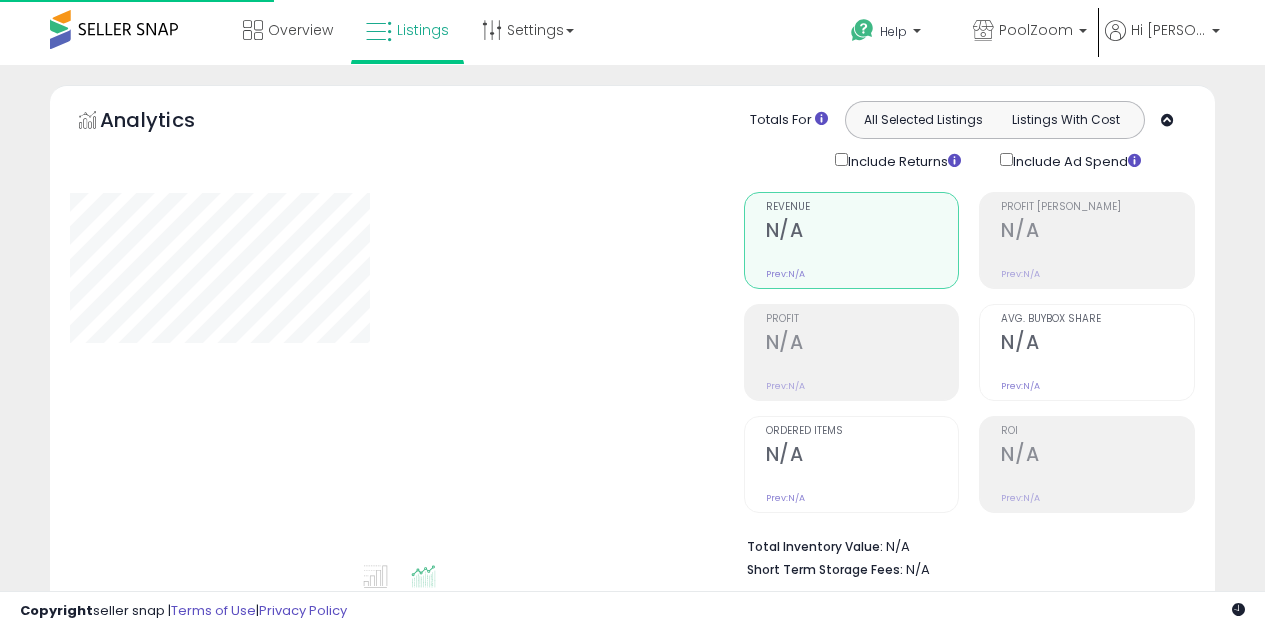 scroll, scrollTop: 0, scrollLeft: 0, axis: both 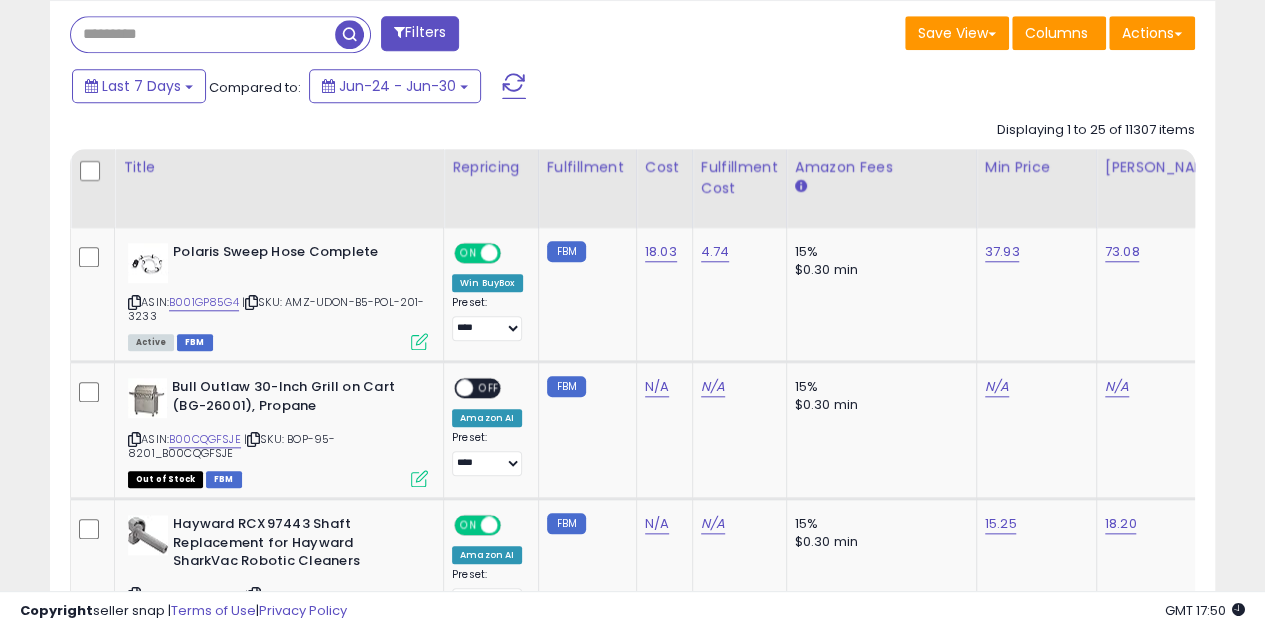 click at bounding box center [203, 34] 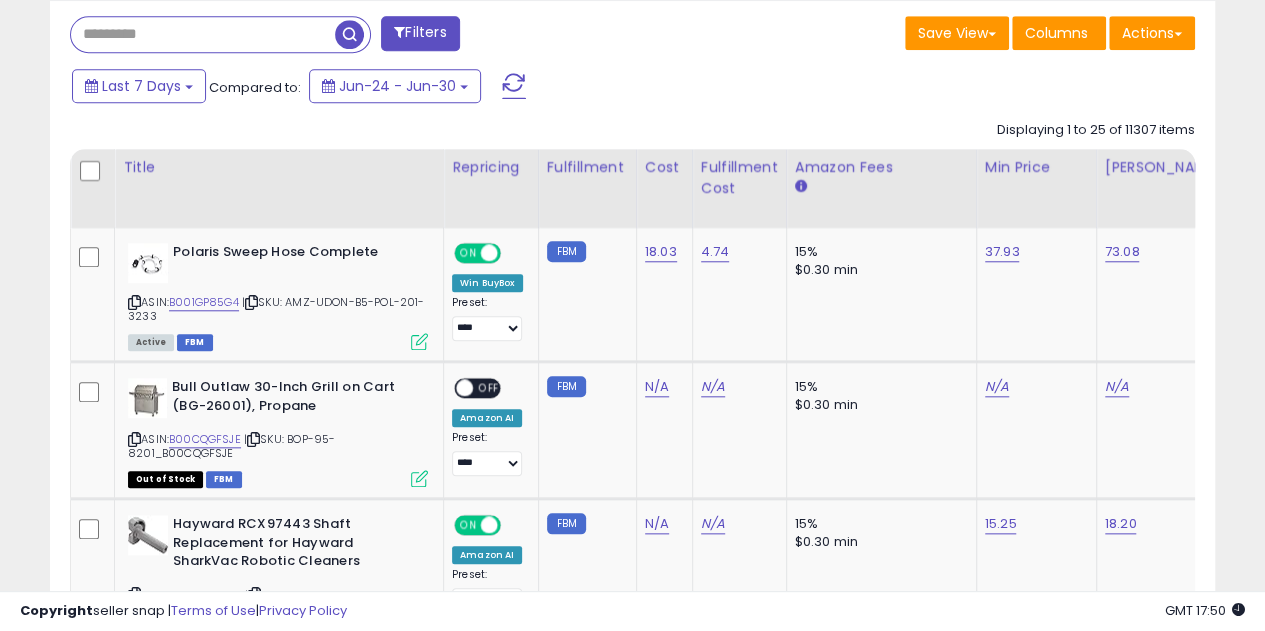 paste on "**********" 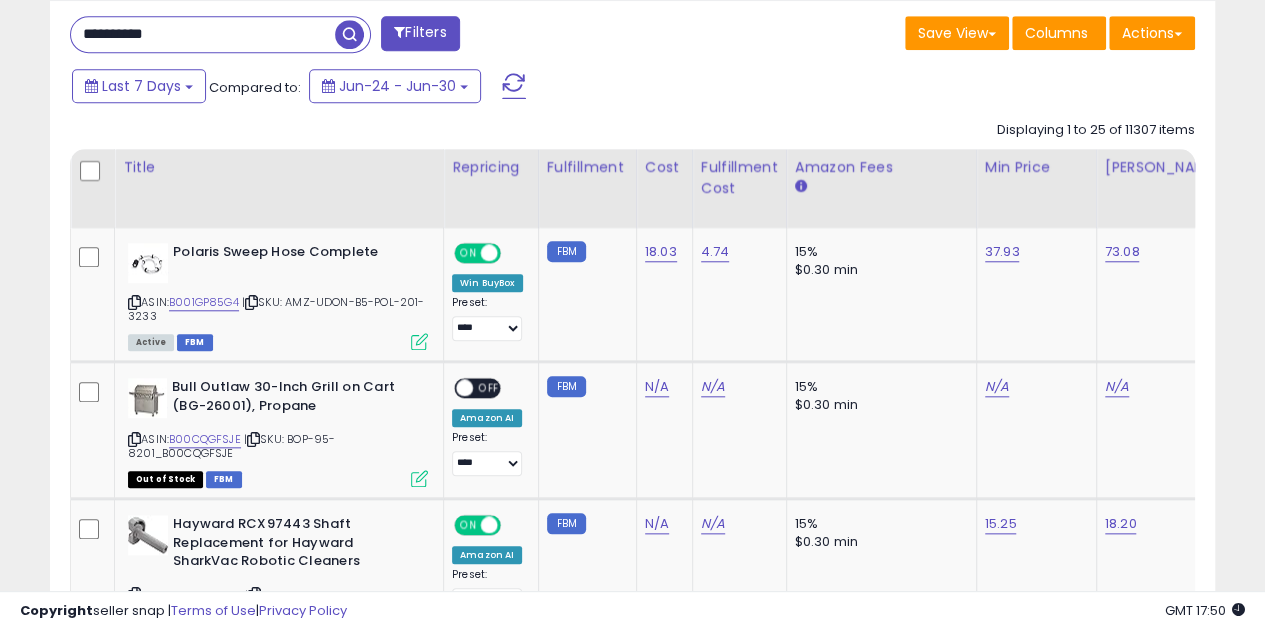type on "**********" 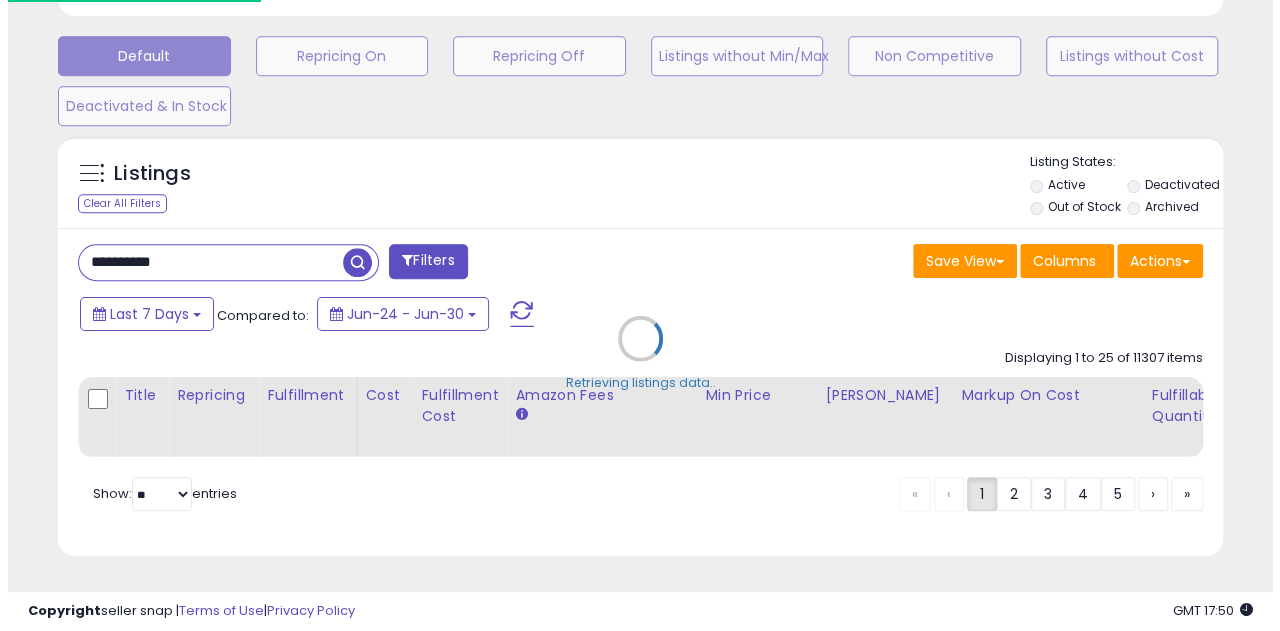 scroll, scrollTop: 606, scrollLeft: 0, axis: vertical 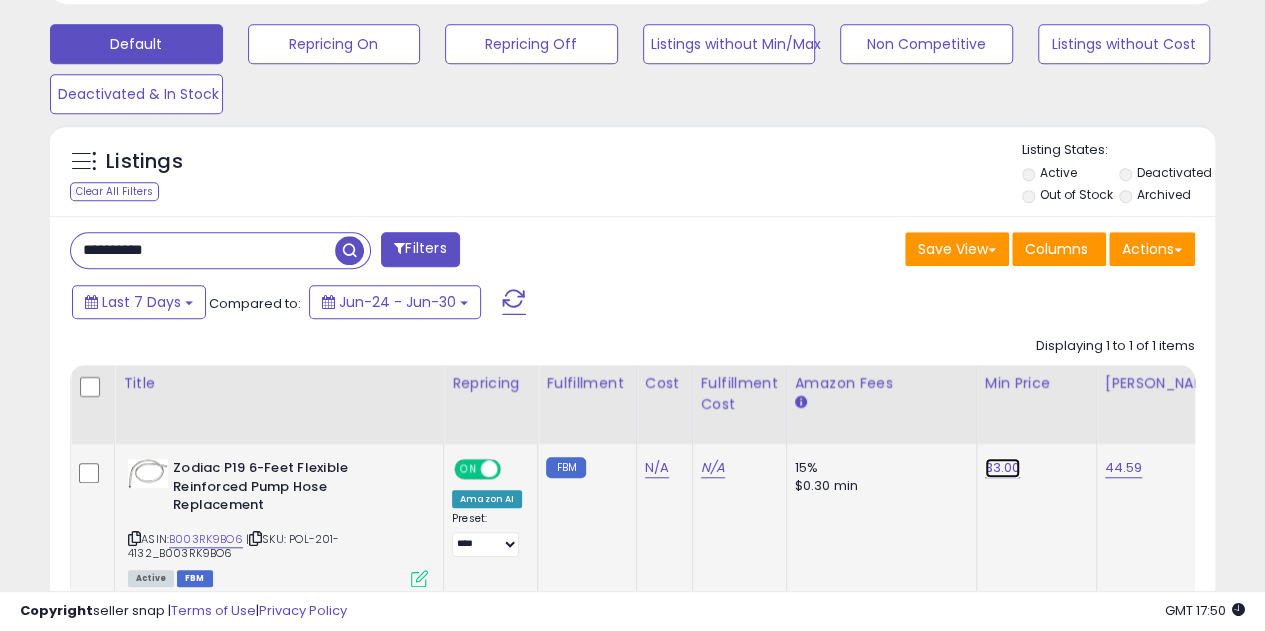 click on "33.00" at bounding box center [1003, 468] 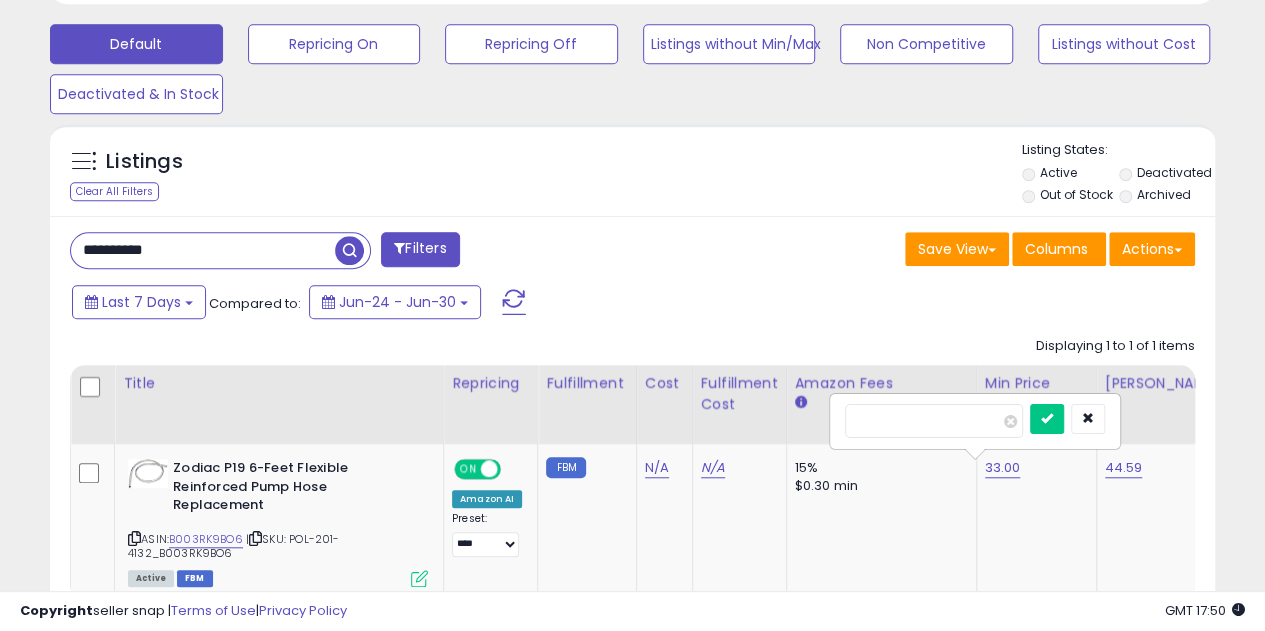 drag, startPoint x: 956, startPoint y: 424, endPoint x: 788, endPoint y: 420, distance: 168.0476 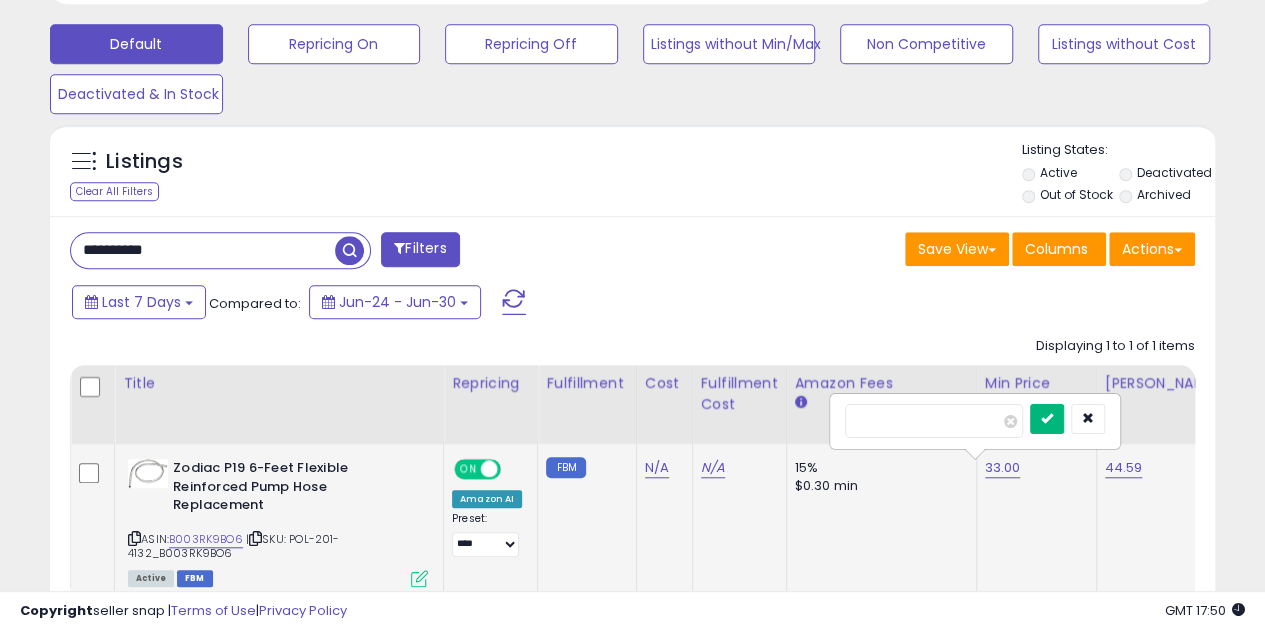 type on "*****" 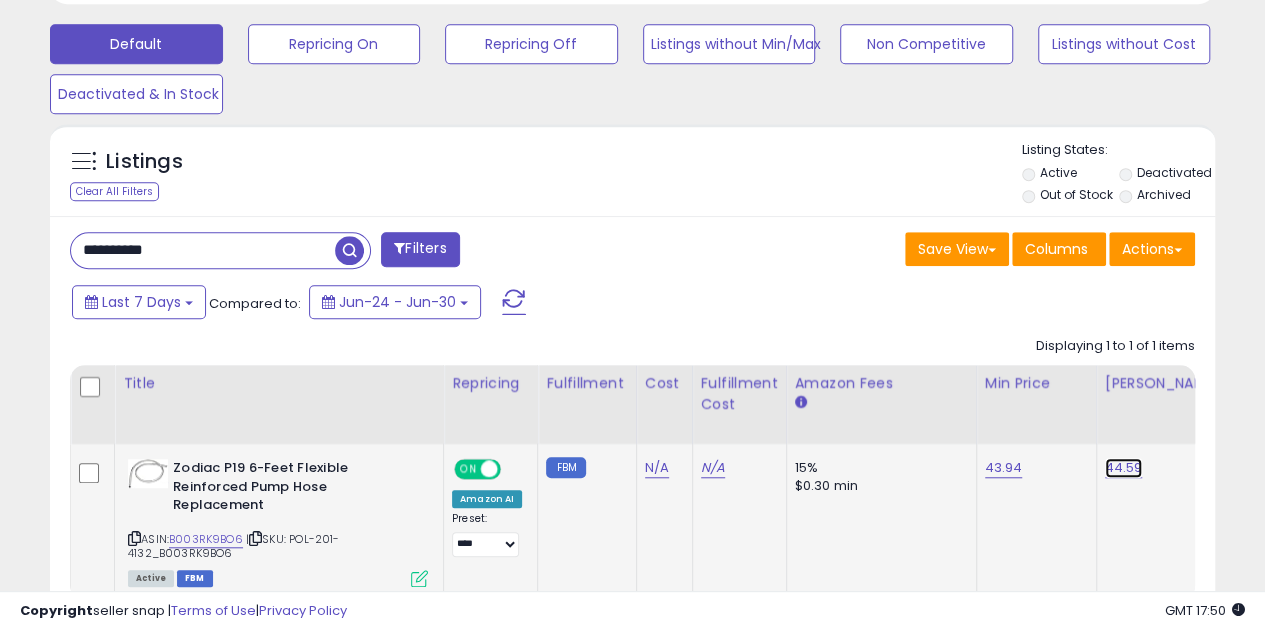 click on "44.59" at bounding box center [1124, 468] 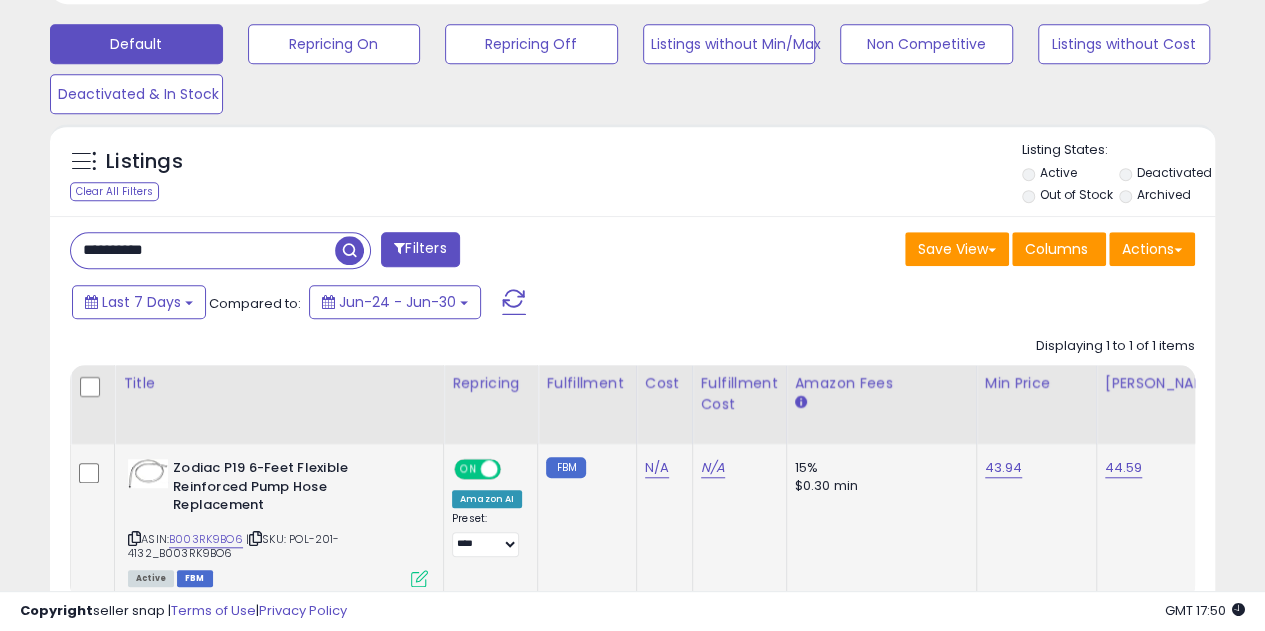 scroll, scrollTop: 0, scrollLeft: 119, axis: horizontal 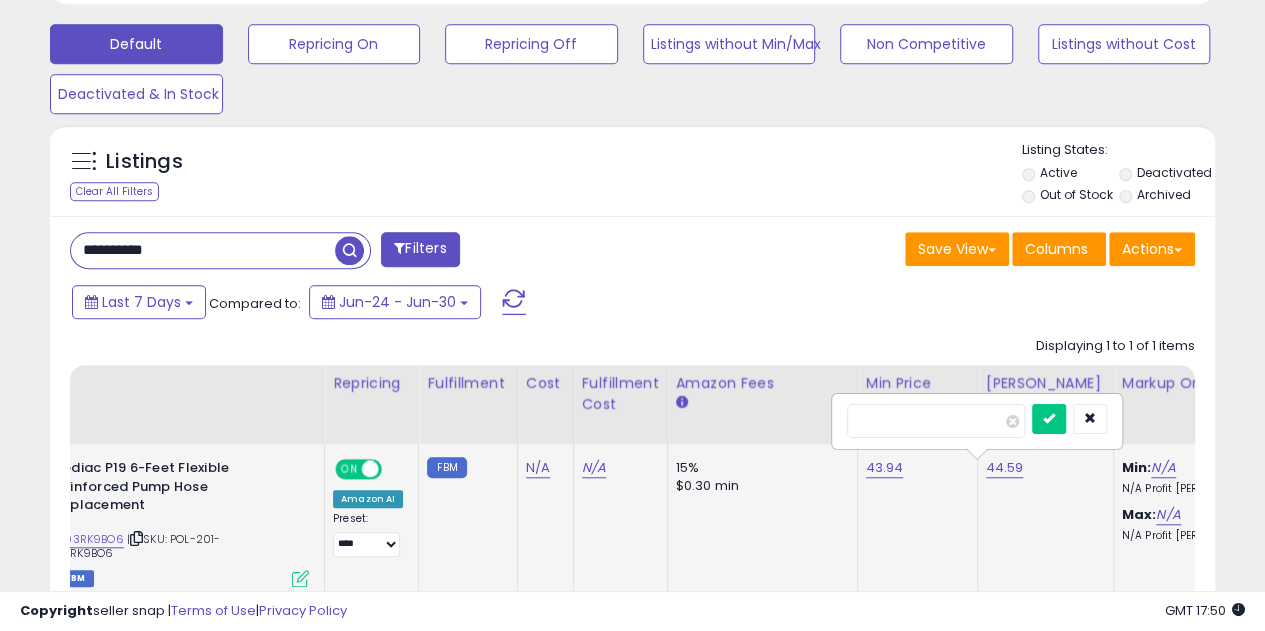 drag, startPoint x: 908, startPoint y: 419, endPoint x: 865, endPoint y: 413, distance: 43.416588 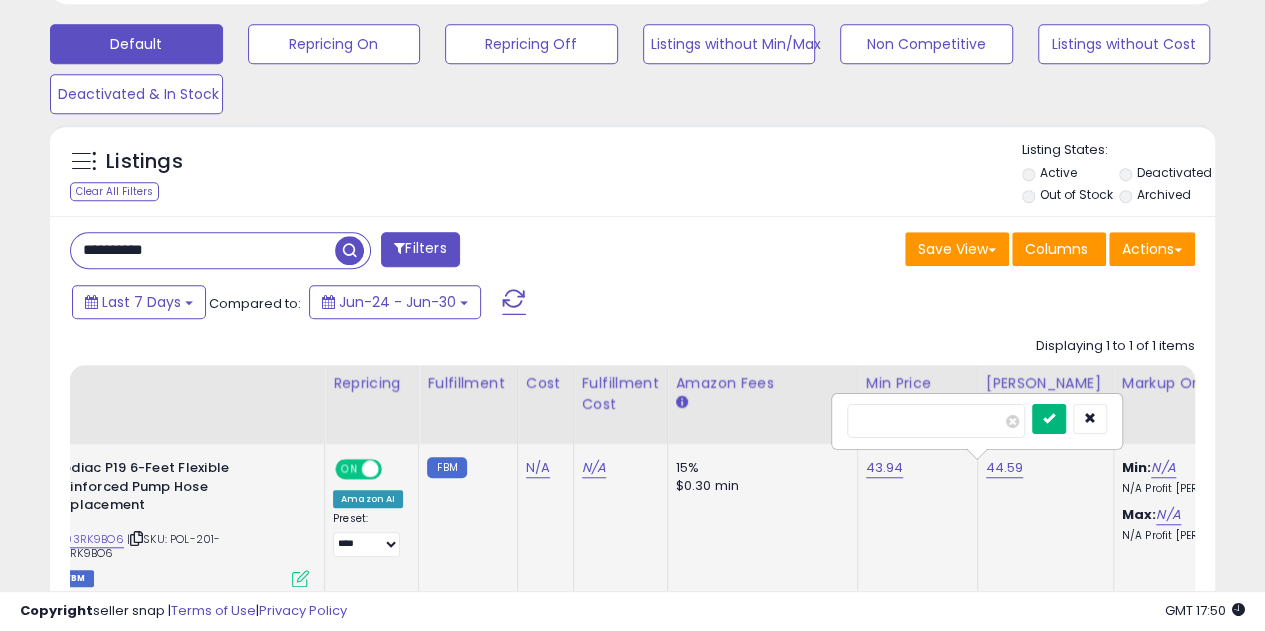 type on "*****" 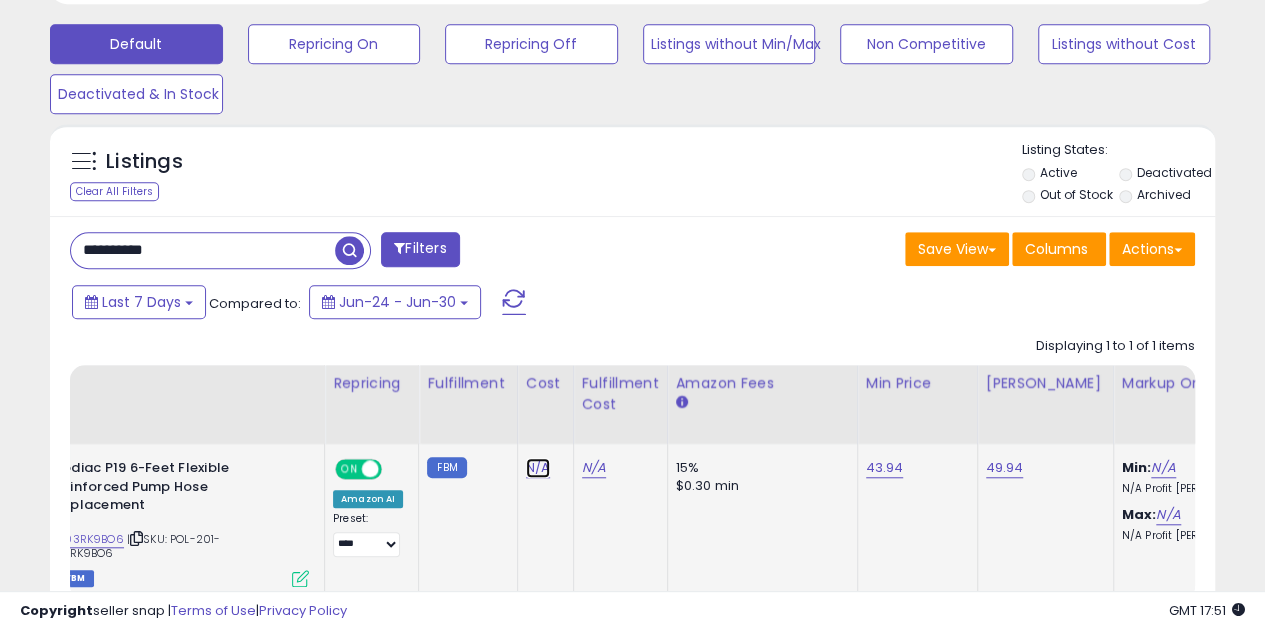 click on "N/A" at bounding box center (538, 468) 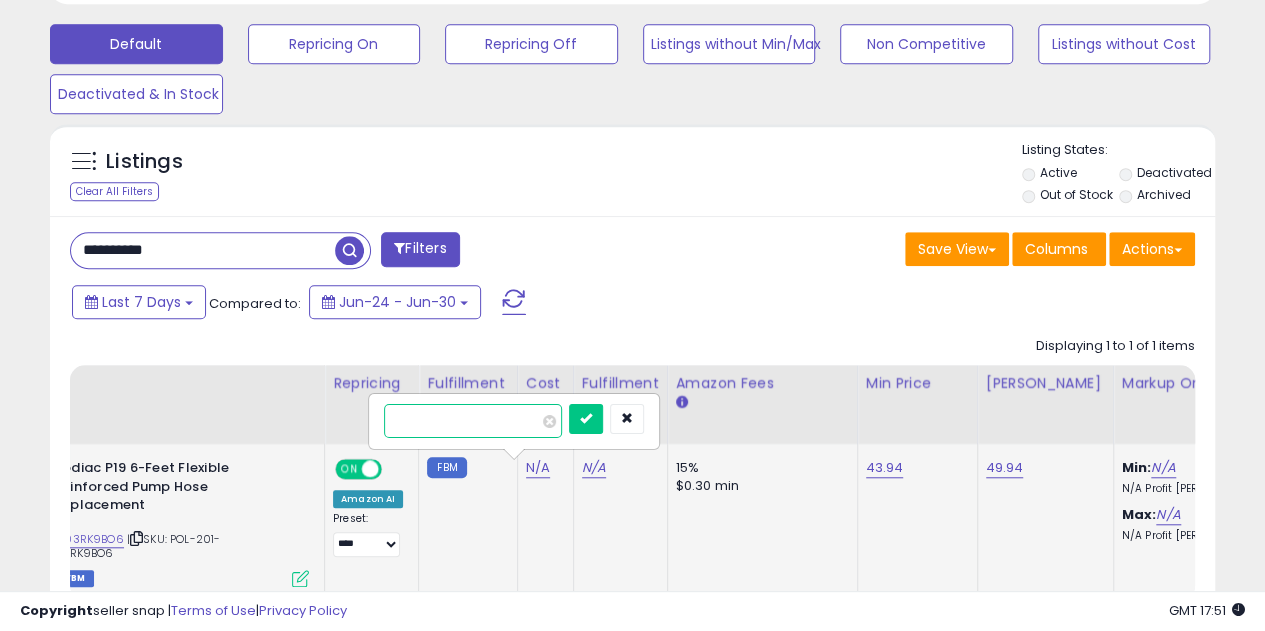 click on "****" at bounding box center [473, 421] 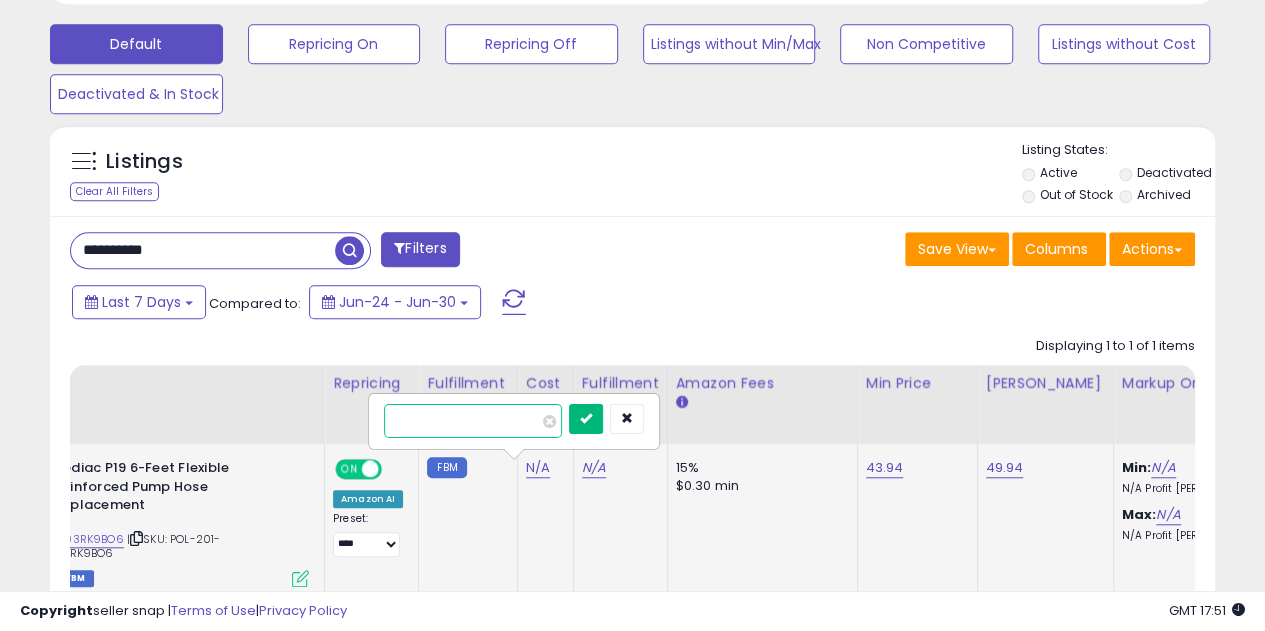 type on "*****" 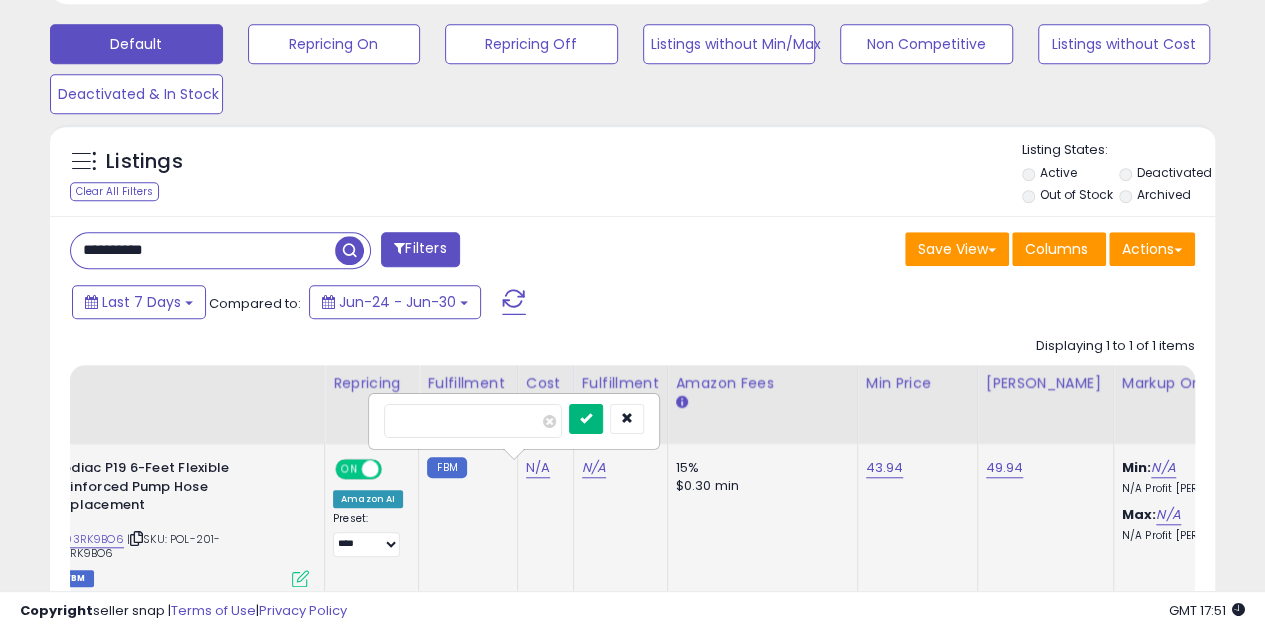 click at bounding box center (586, 418) 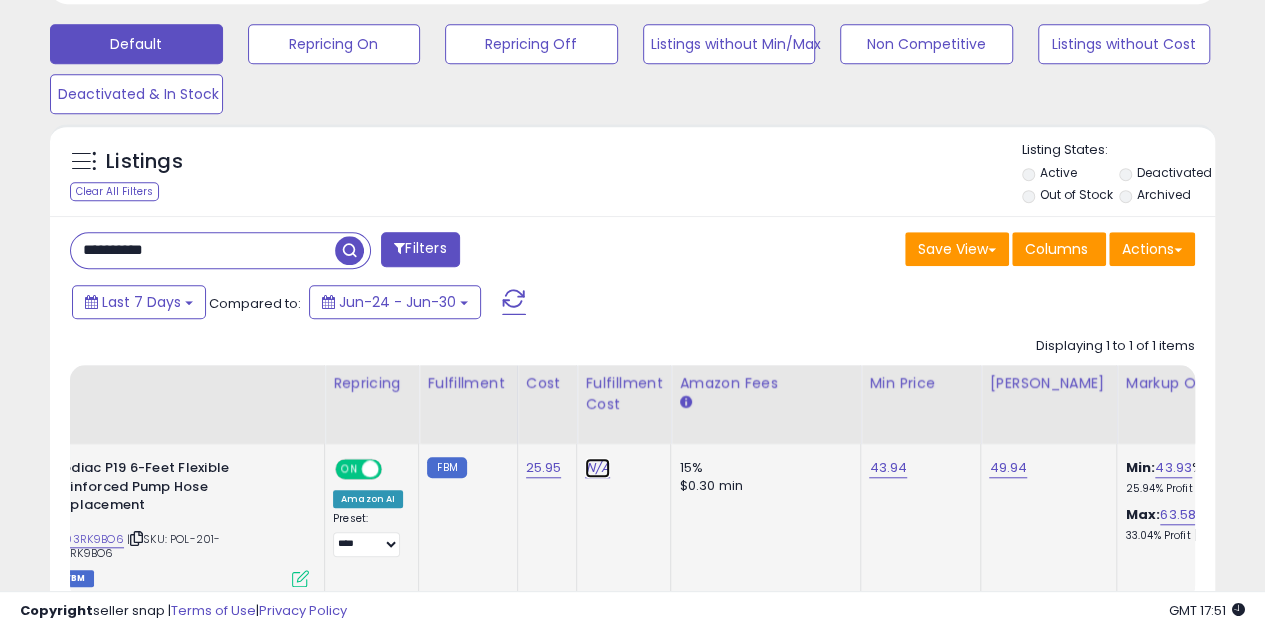click on "N/A" at bounding box center [597, 468] 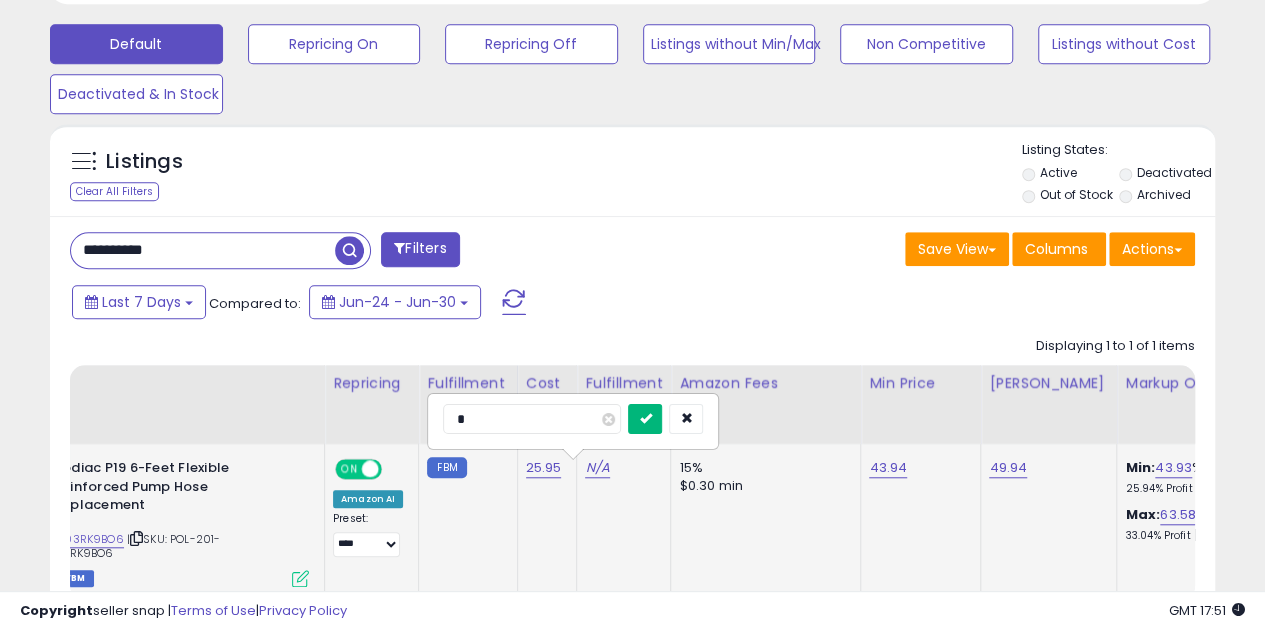 type on "*" 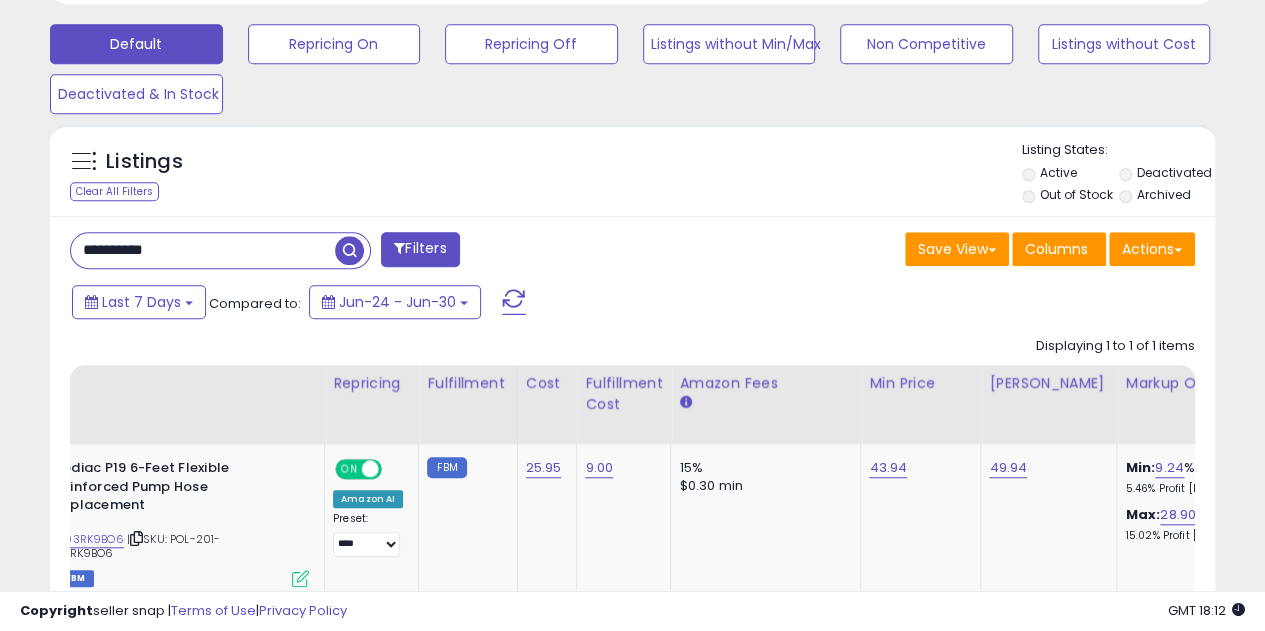 click on "**********" at bounding box center (203, 250) 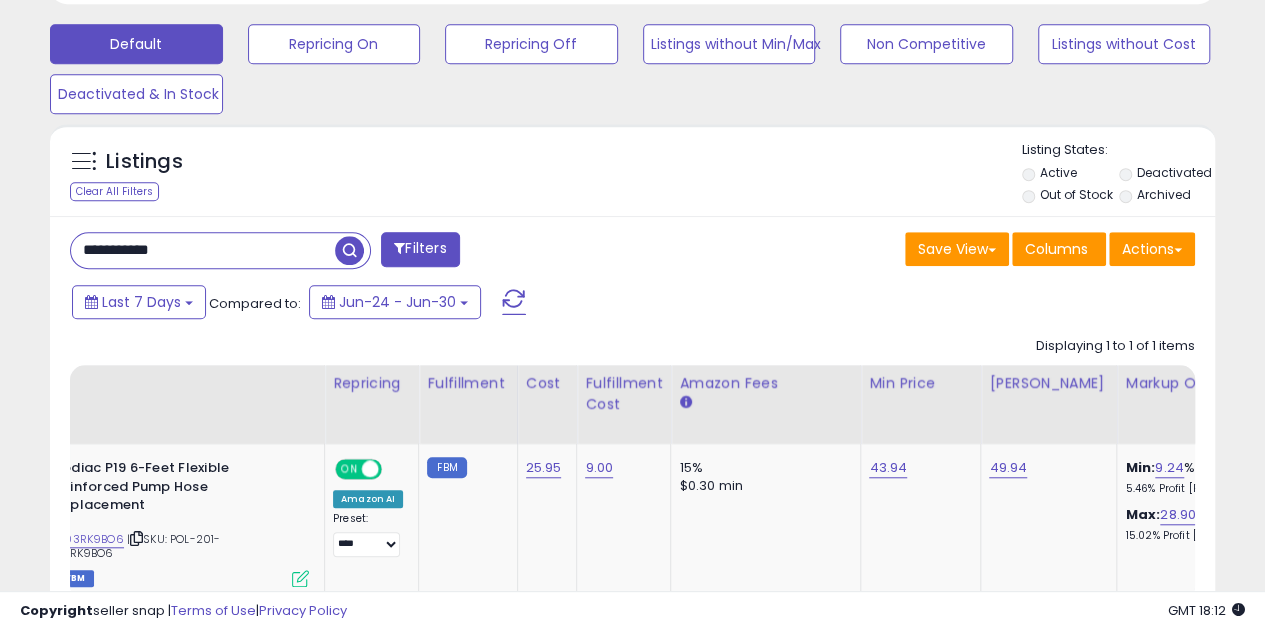 type on "**********" 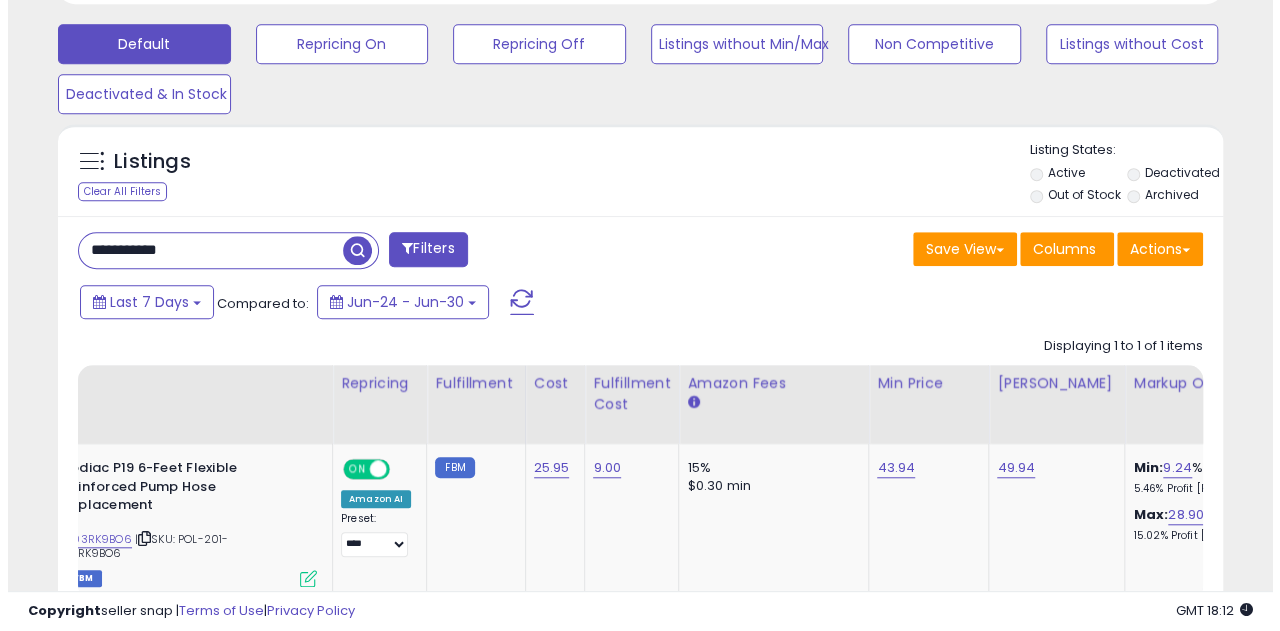 scroll, scrollTop: 587, scrollLeft: 0, axis: vertical 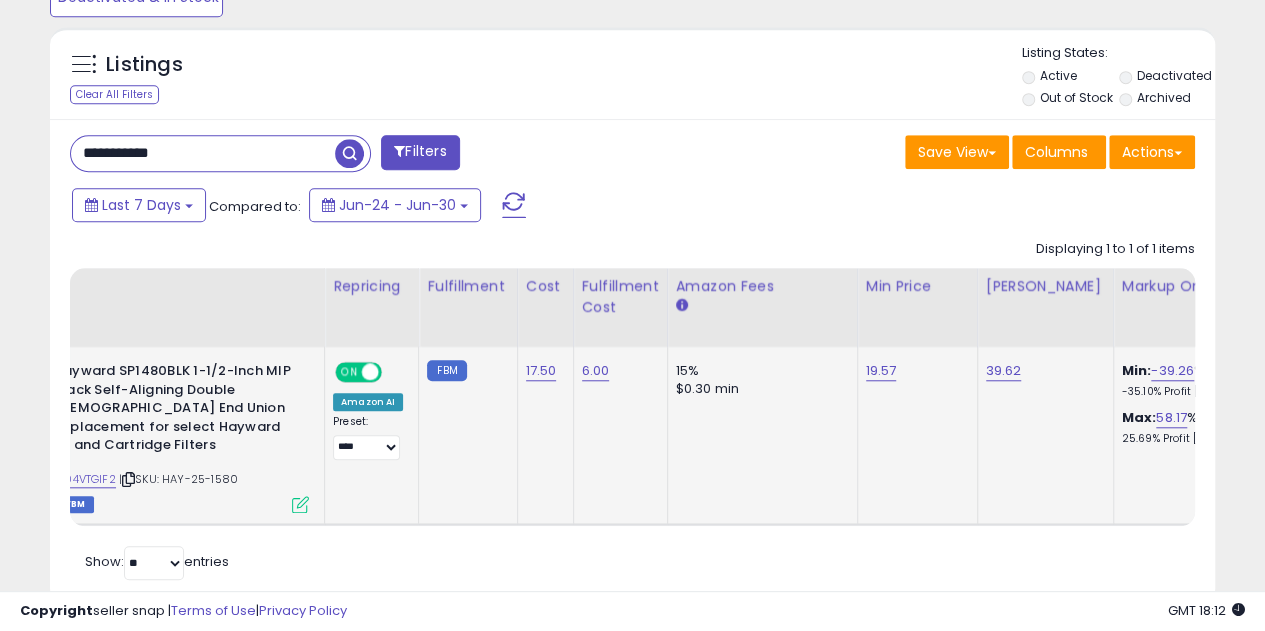 click on "17.50" at bounding box center (541, 371) 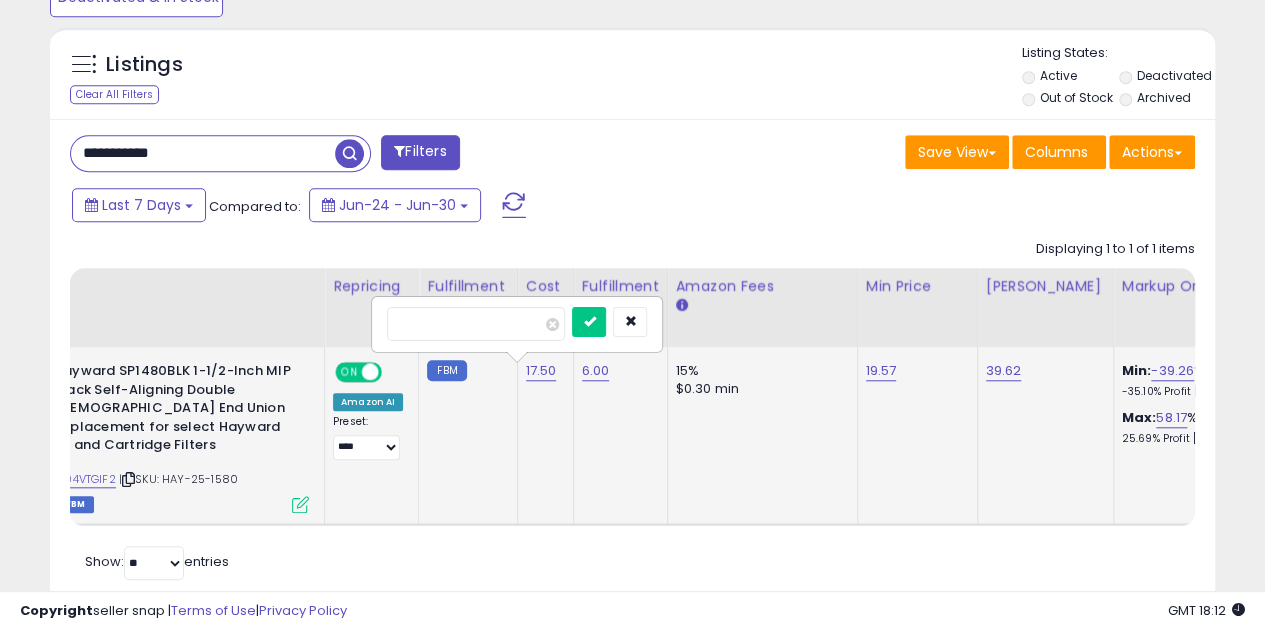 type on "*" 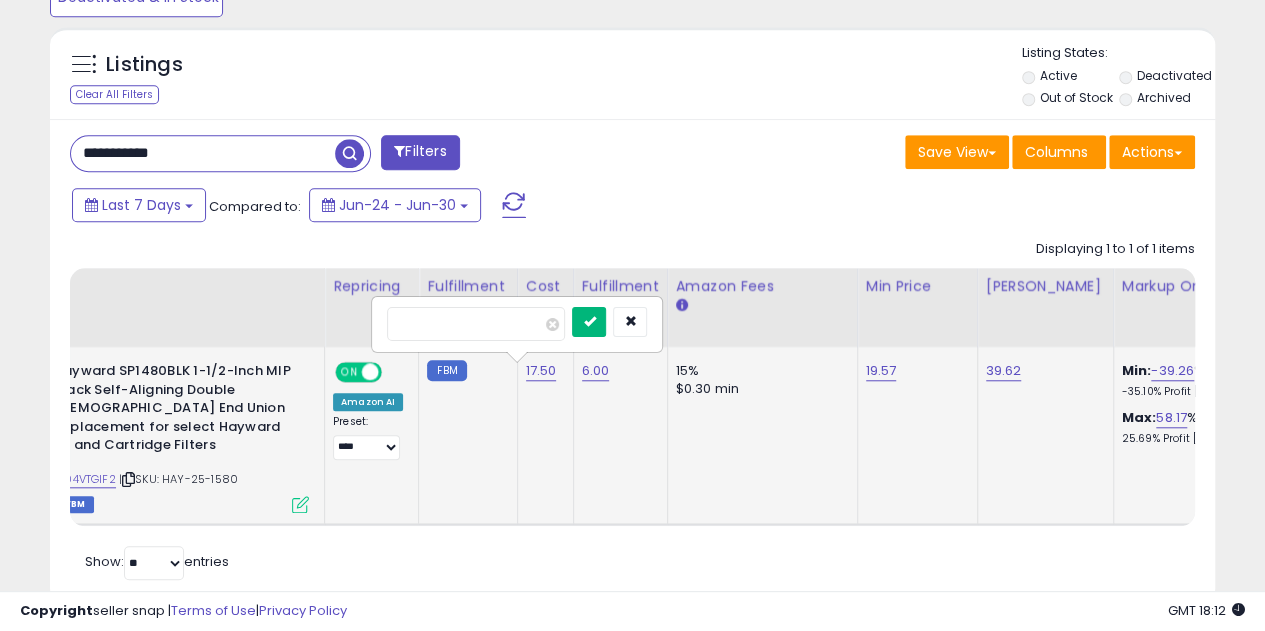 click at bounding box center (589, 322) 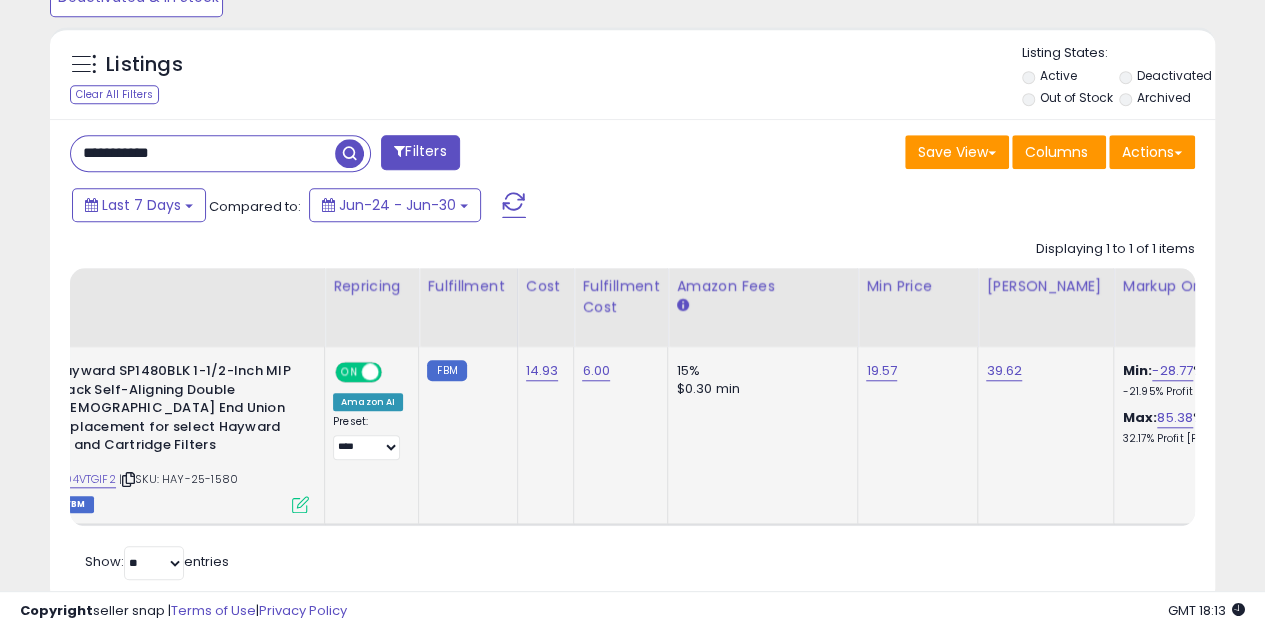 click on "39.62" 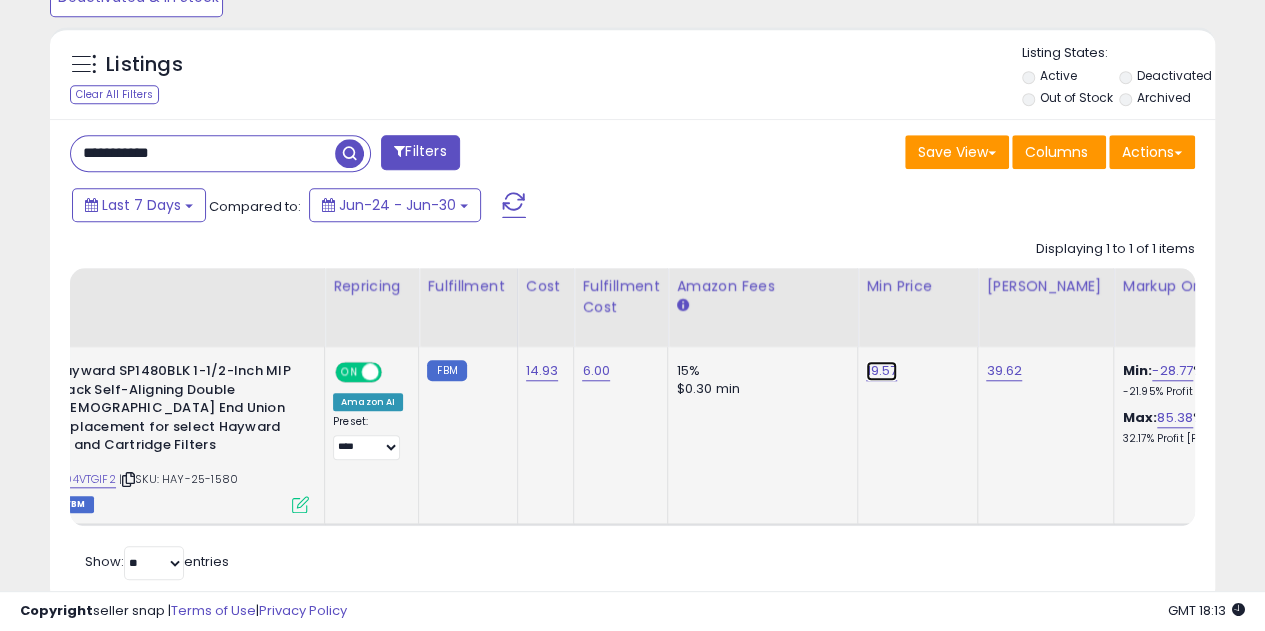 click on "19.57" at bounding box center [881, 371] 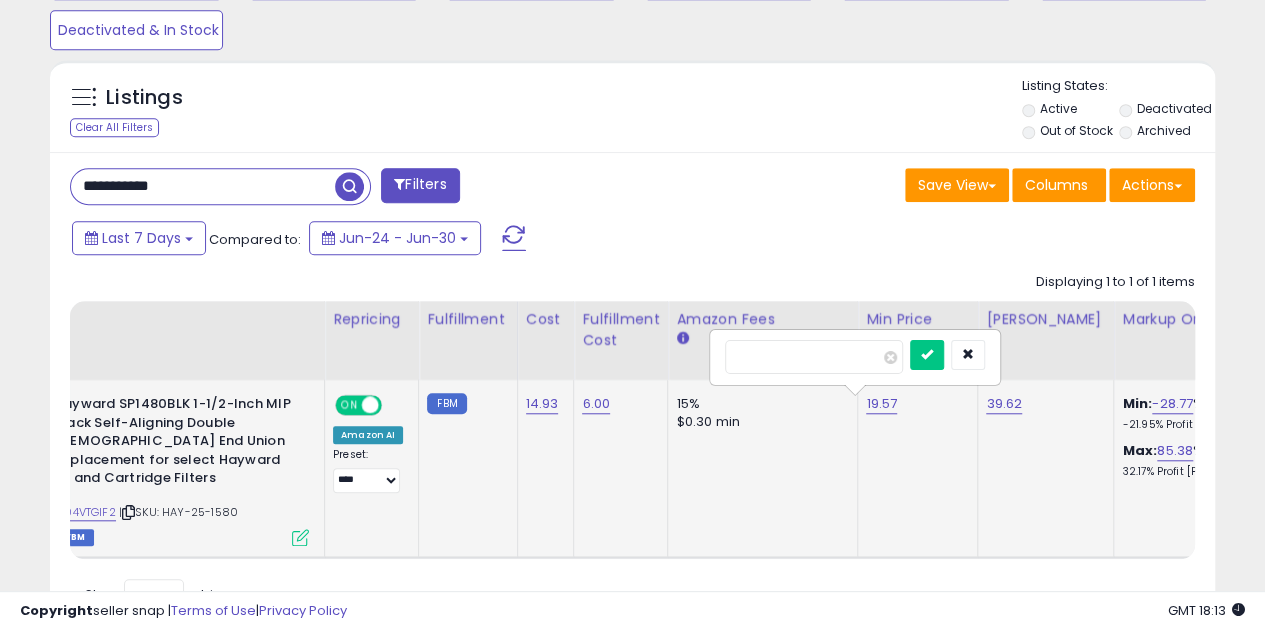 scroll, scrollTop: 746, scrollLeft: 0, axis: vertical 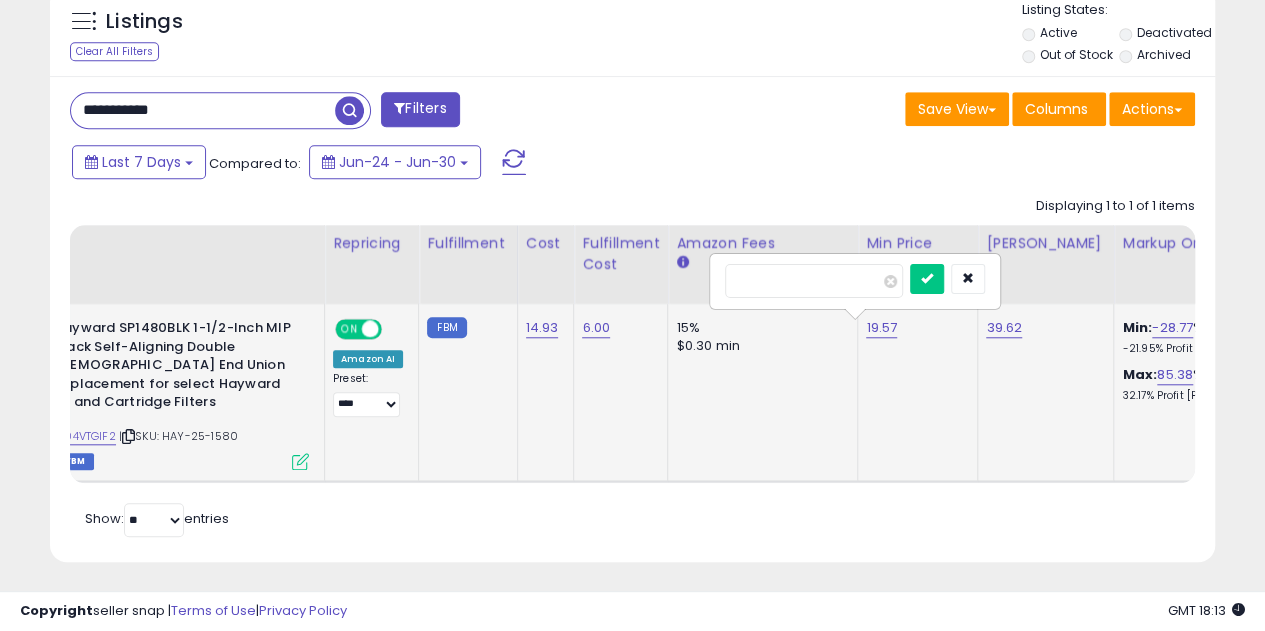 click on "******" at bounding box center [814, 281] 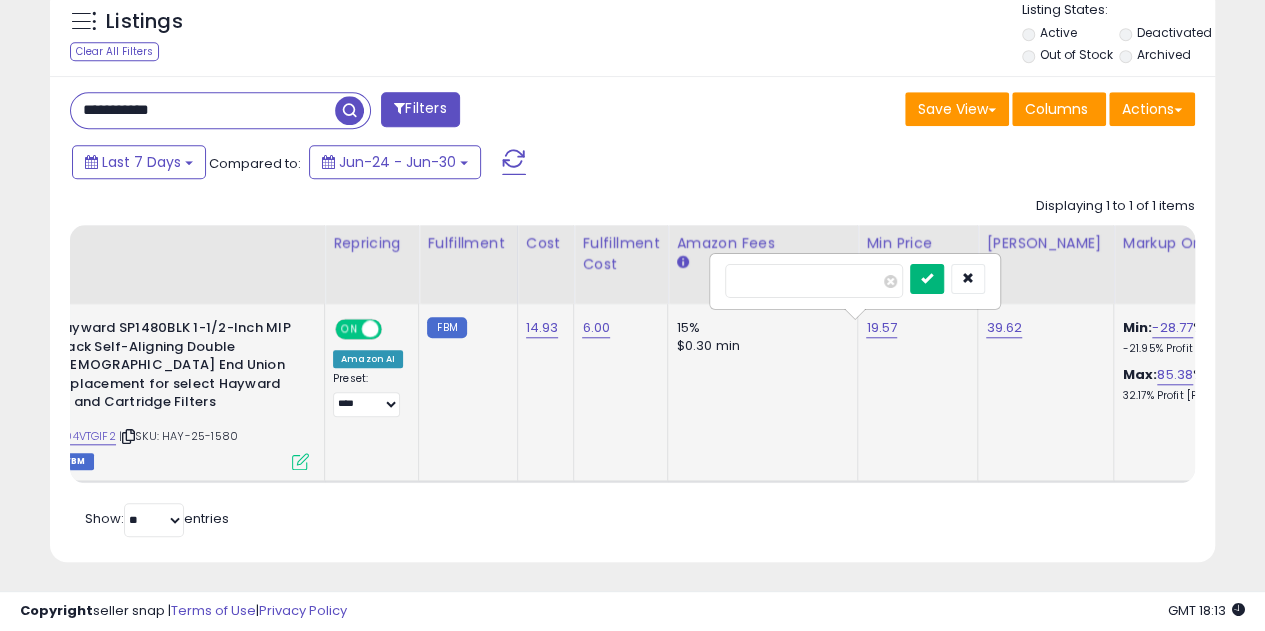 click at bounding box center [927, 279] 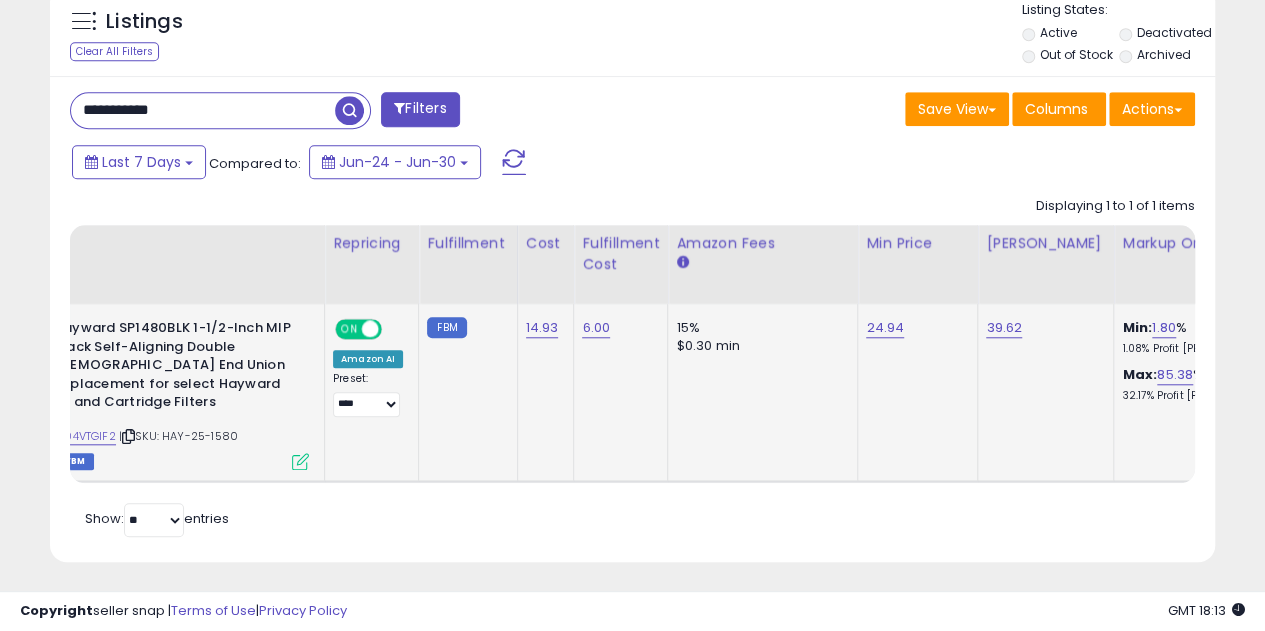 click on "24.94" at bounding box center (885, 328) 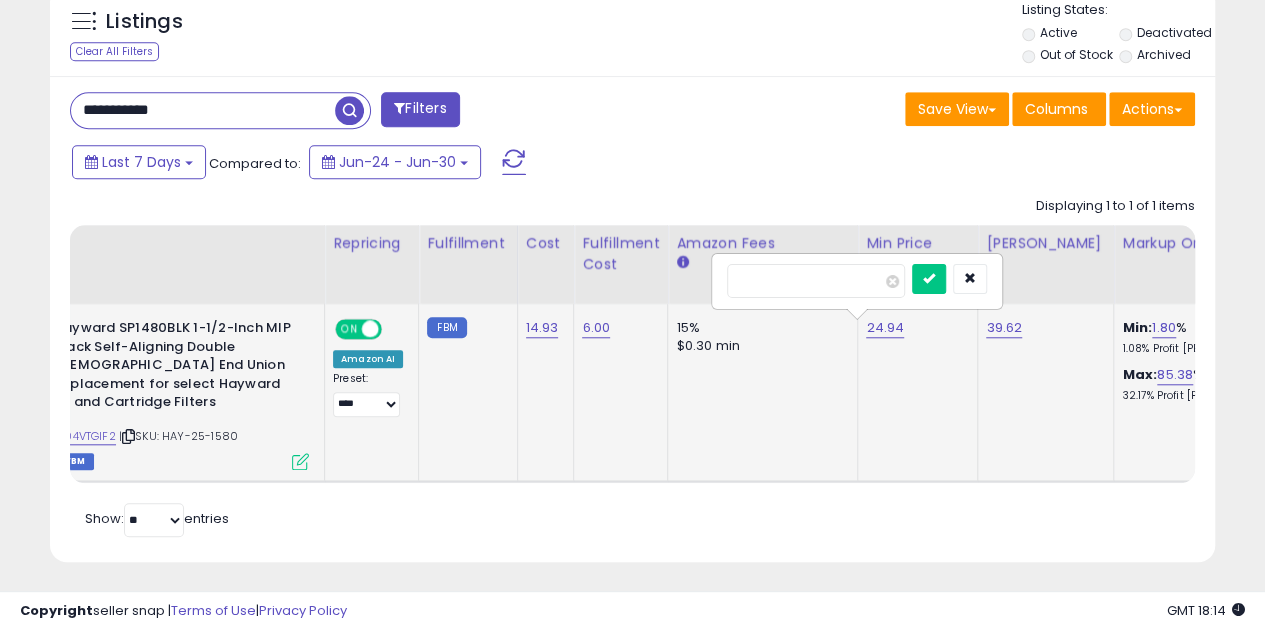 click on "*****" at bounding box center [816, 281] 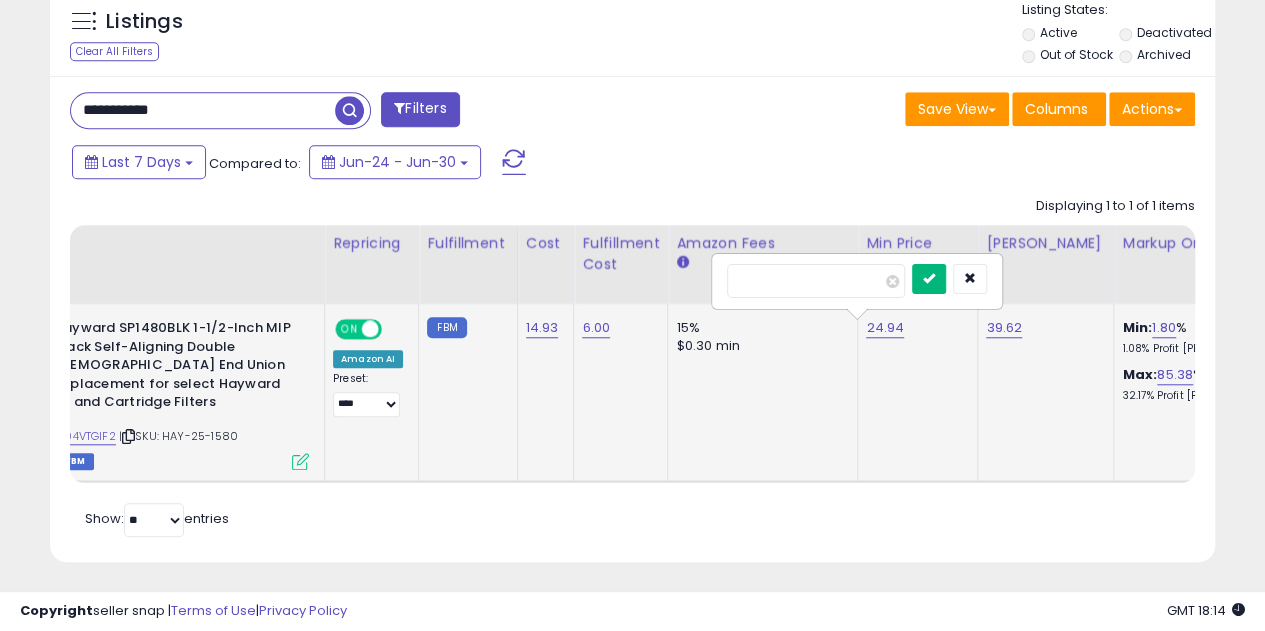 click at bounding box center [929, 278] 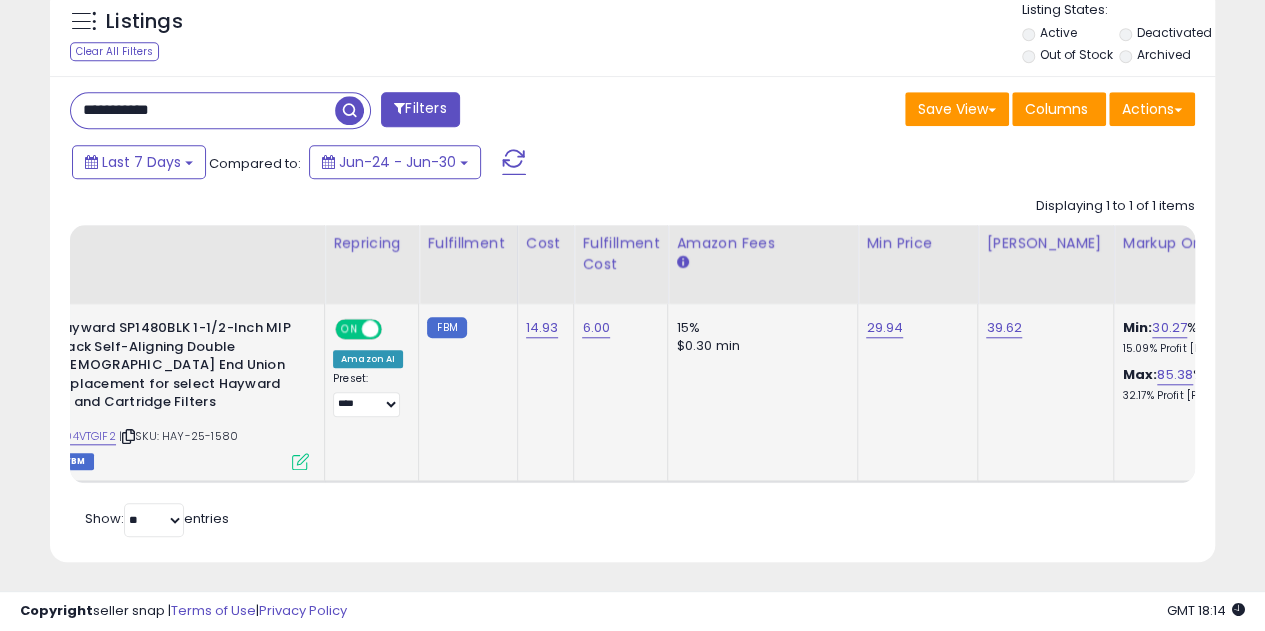 click on "Retrieving listings data..
Displaying 1 to 1 of 1 items
Title
Repricing" at bounding box center (632, 364) 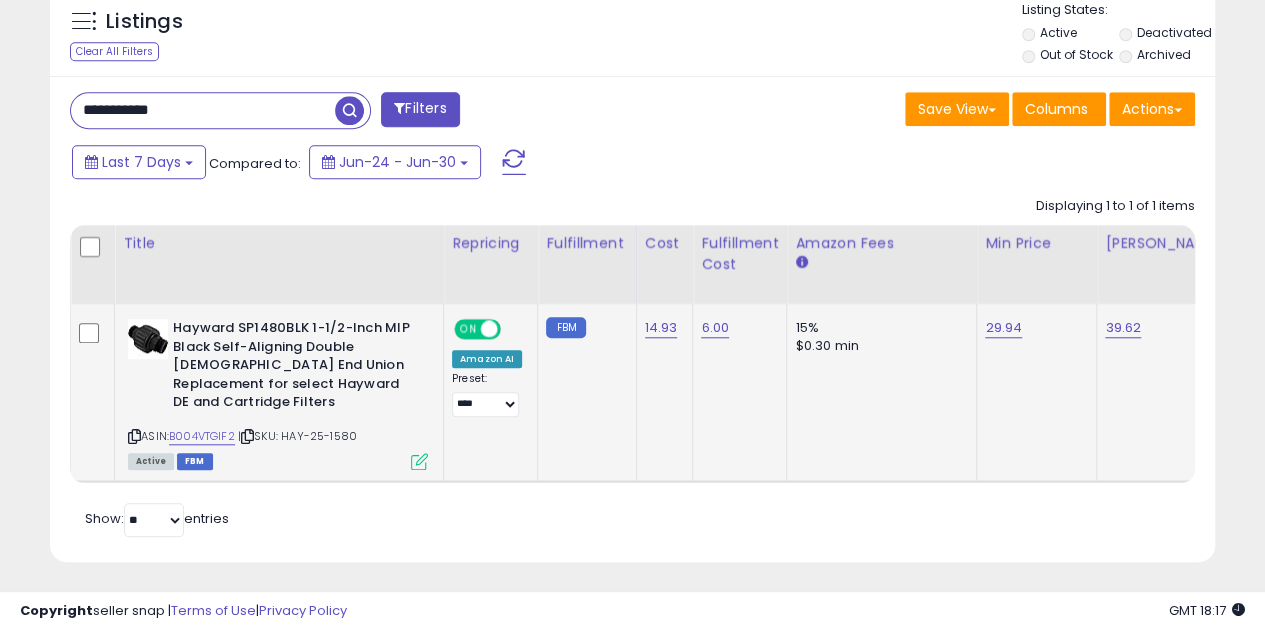 click on "**********" at bounding box center (203, 110) 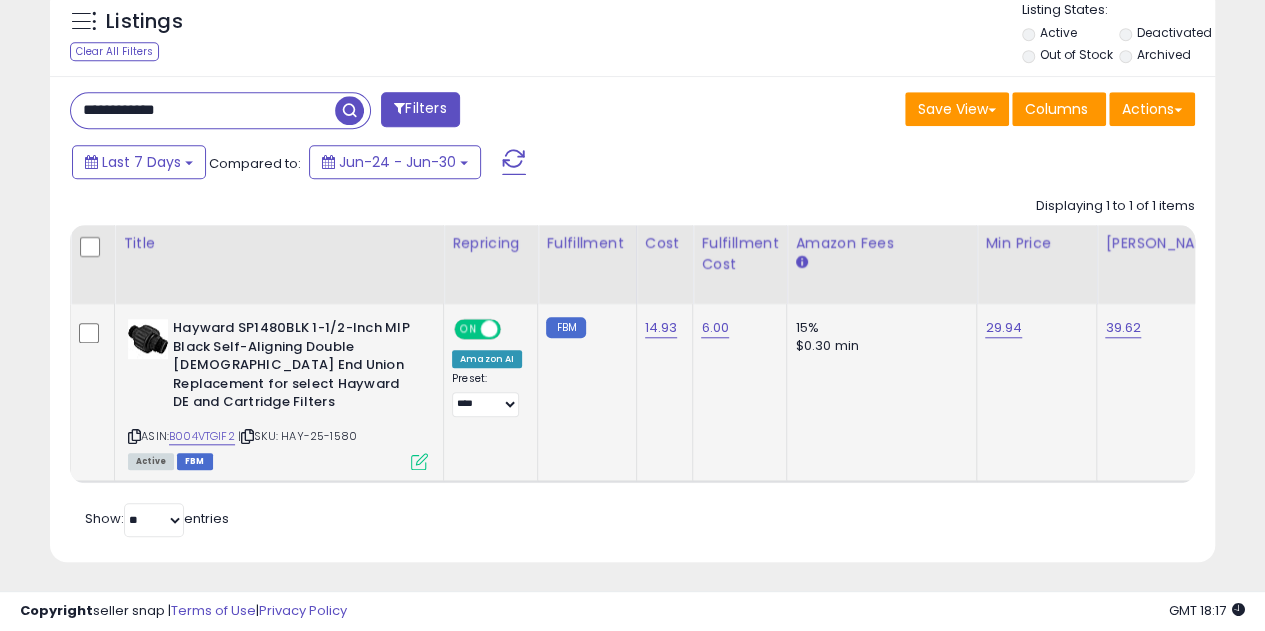 type on "**********" 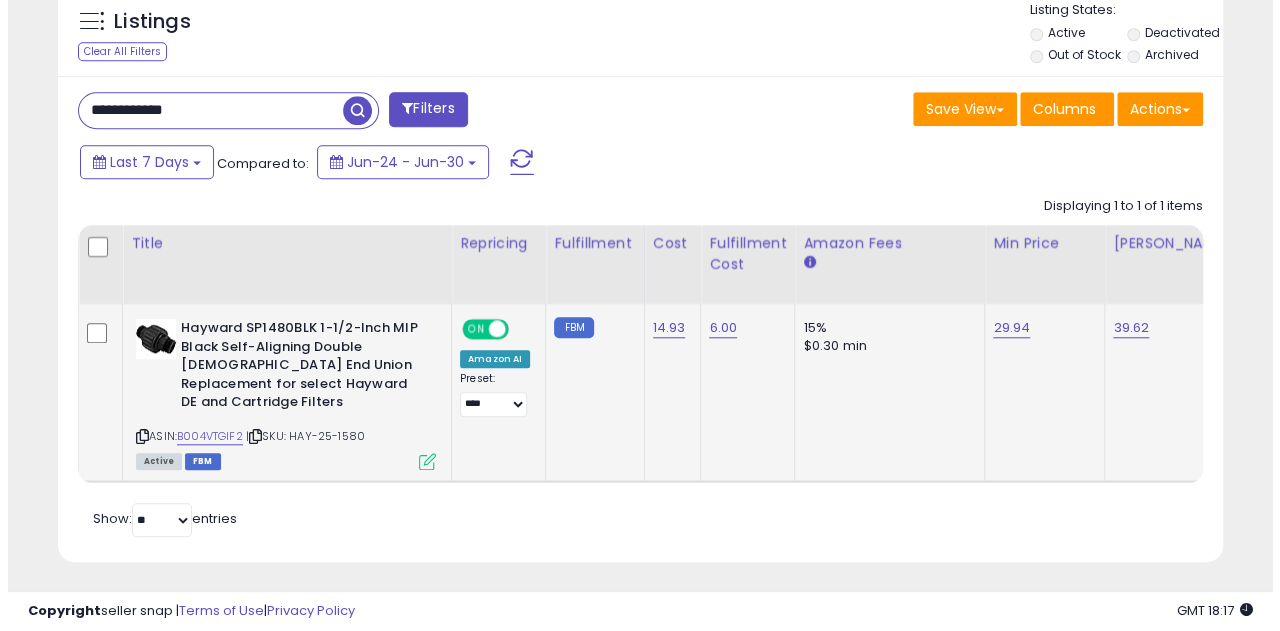 scroll, scrollTop: 587, scrollLeft: 0, axis: vertical 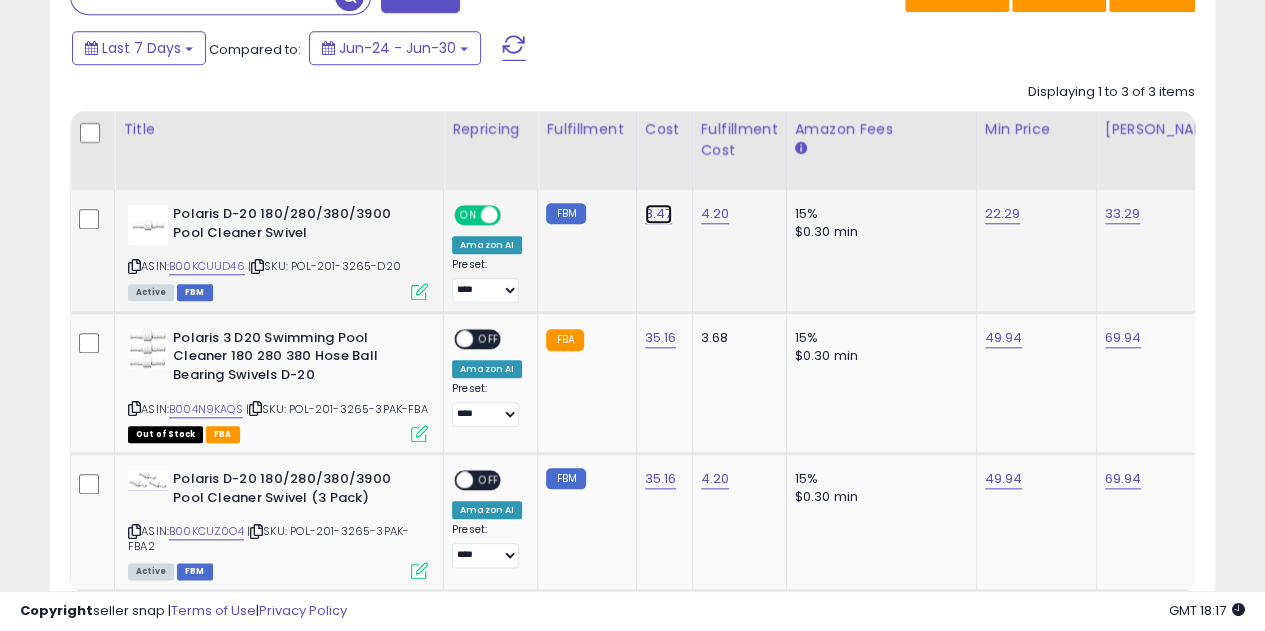 click on "8.47" at bounding box center (659, 214) 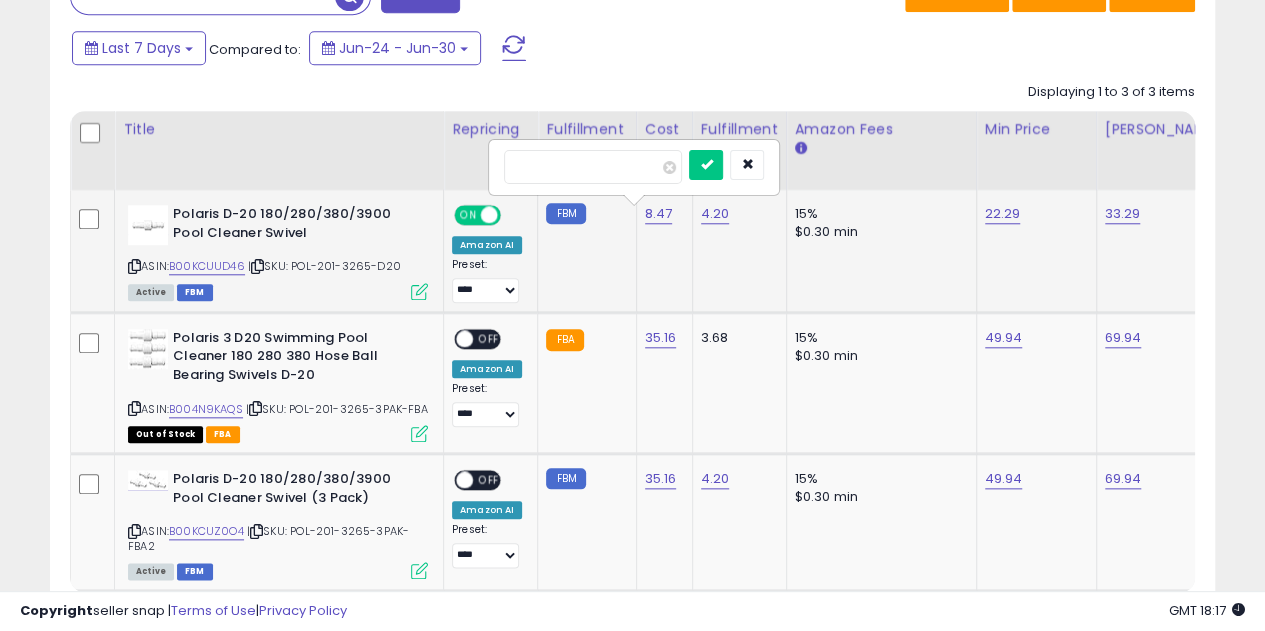 type on "*" 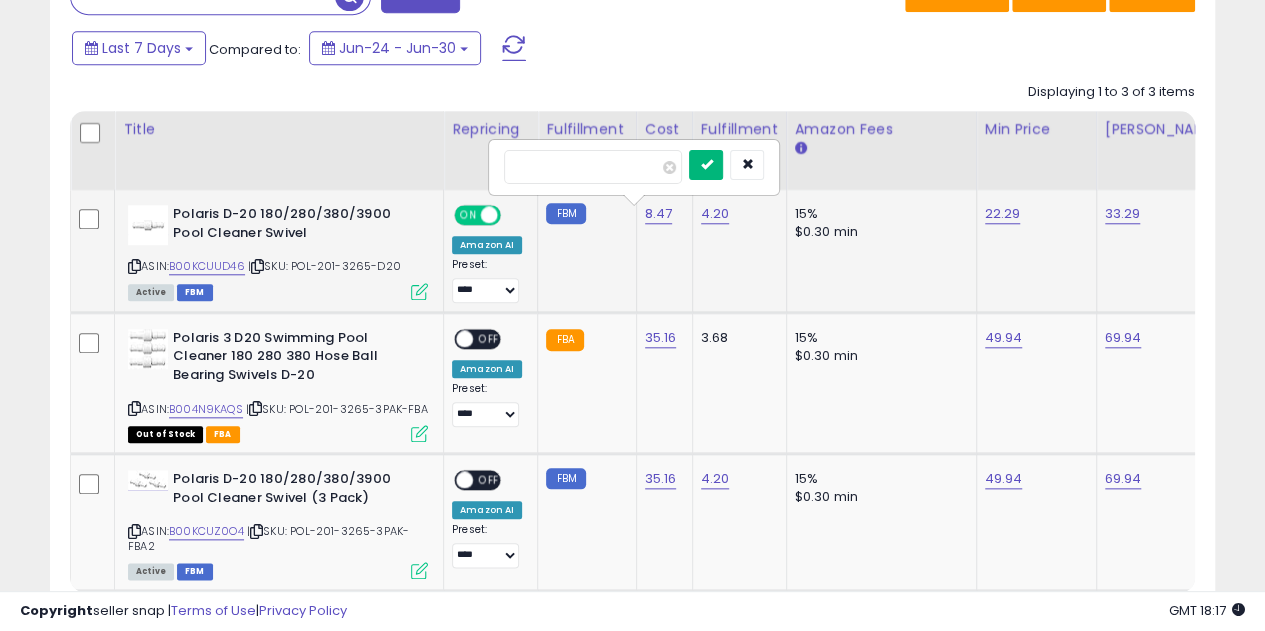 click at bounding box center [706, 164] 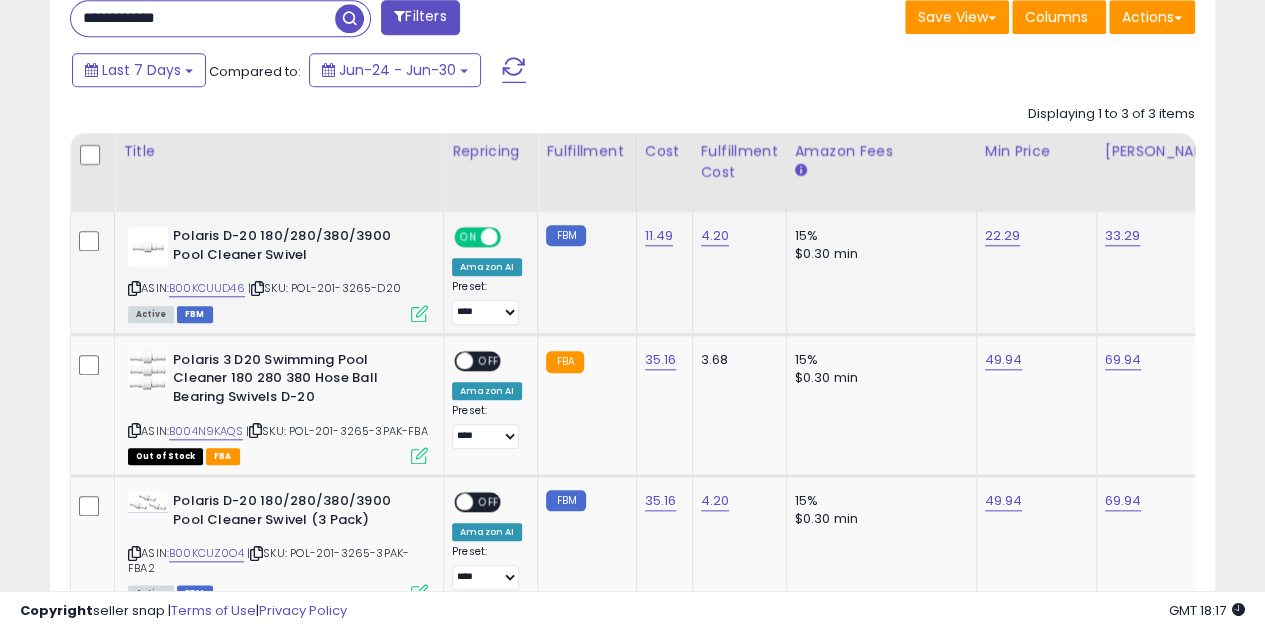 scroll, scrollTop: 837, scrollLeft: 0, axis: vertical 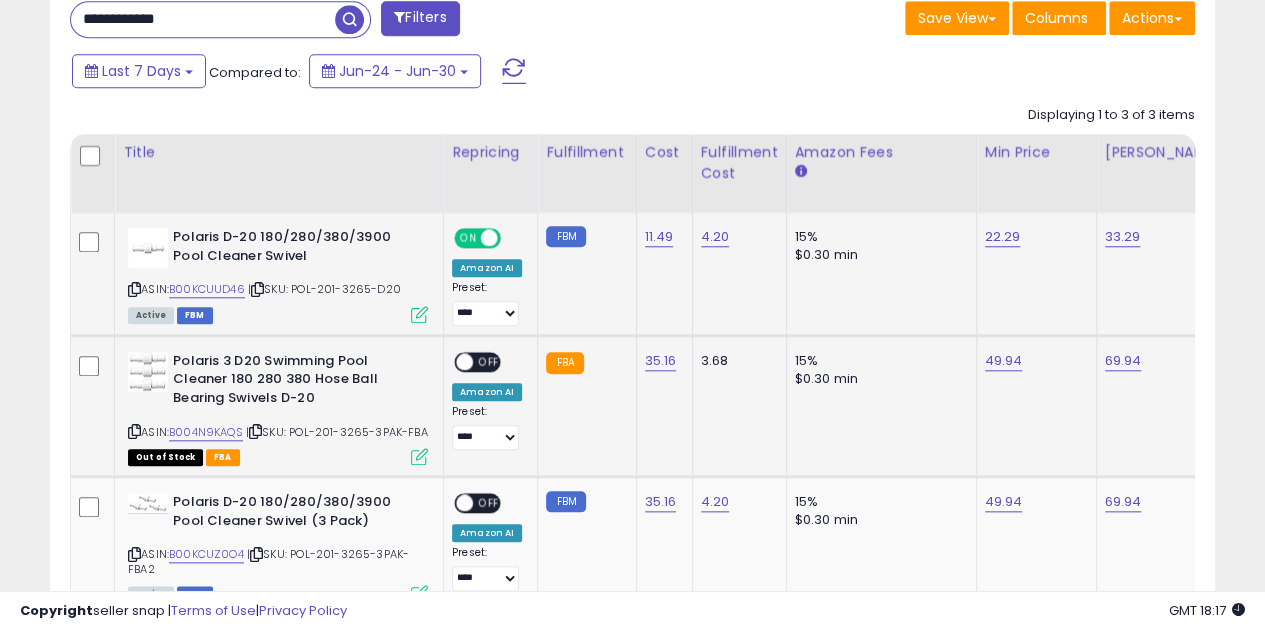 click on "35.16" at bounding box center [659, 237] 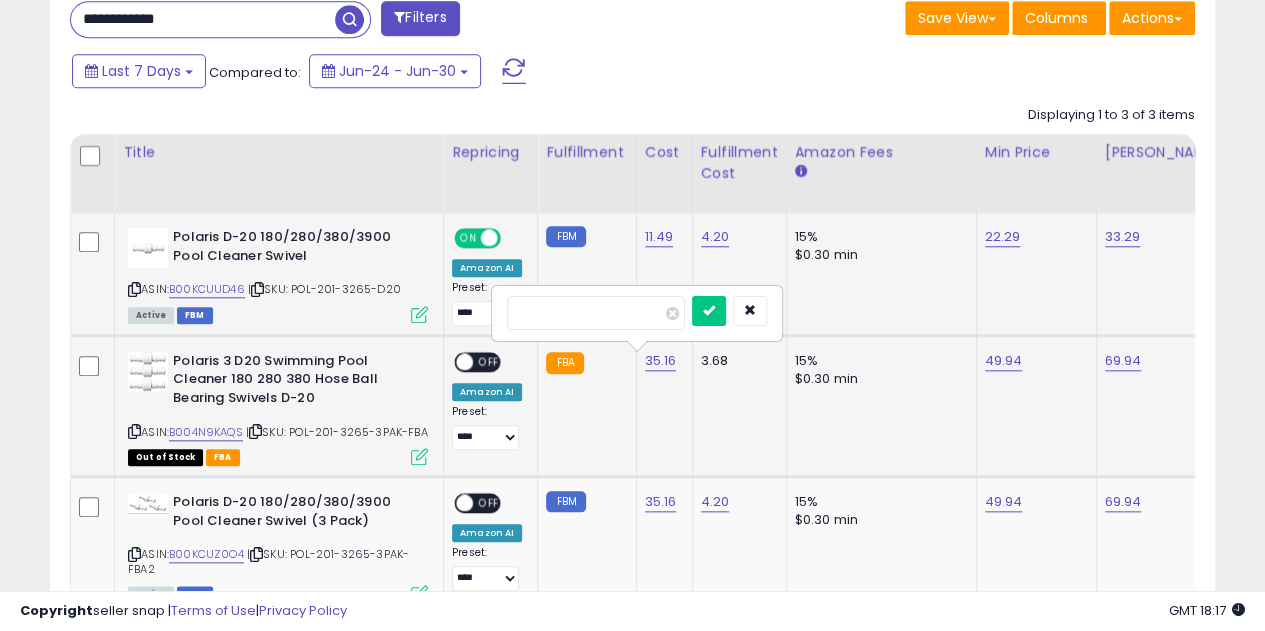 click on "3.68" 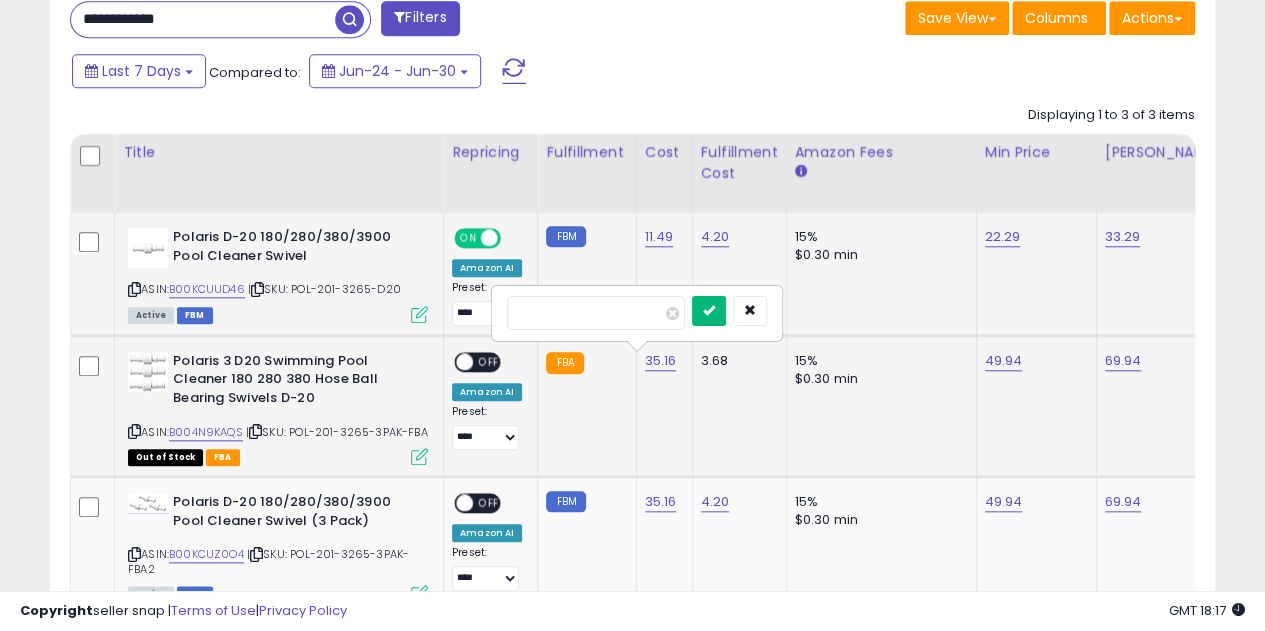 click at bounding box center [709, 311] 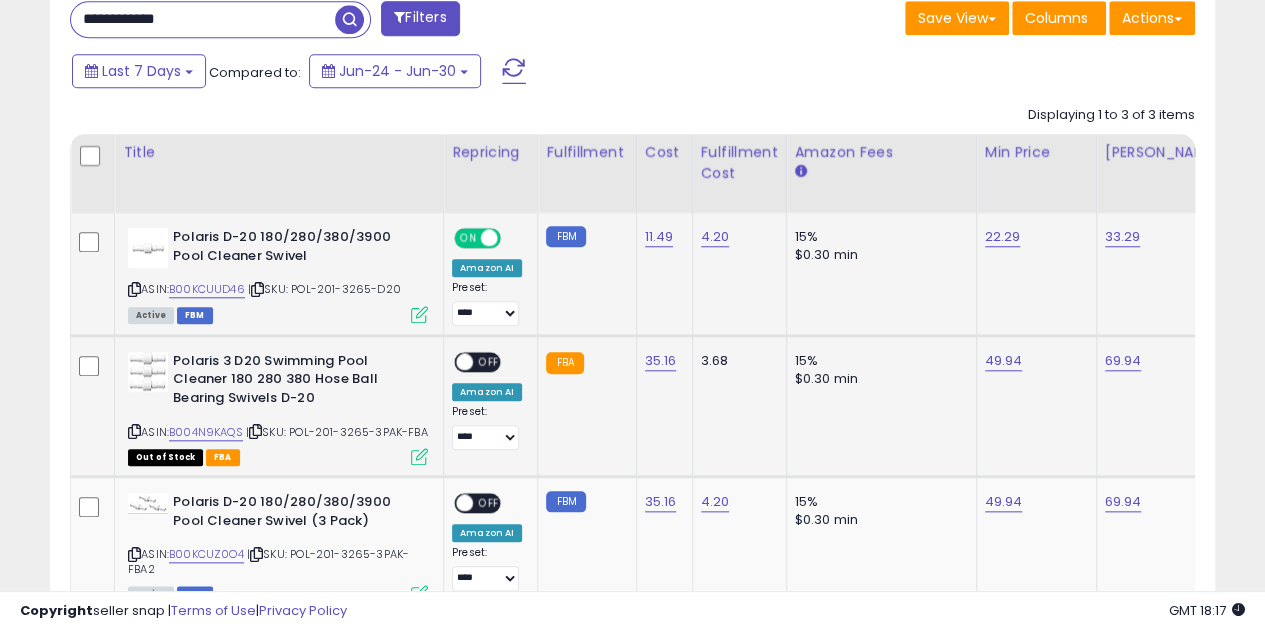 scroll, scrollTop: 0, scrollLeft: 109, axis: horizontal 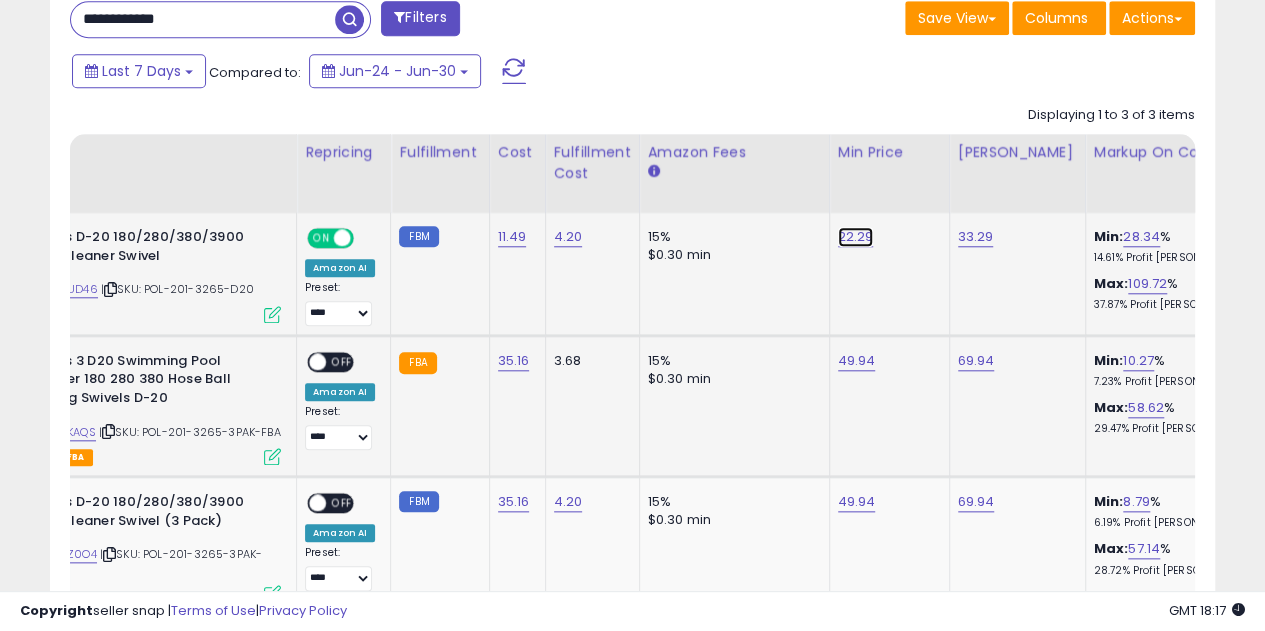 click on "22.29" at bounding box center [856, 237] 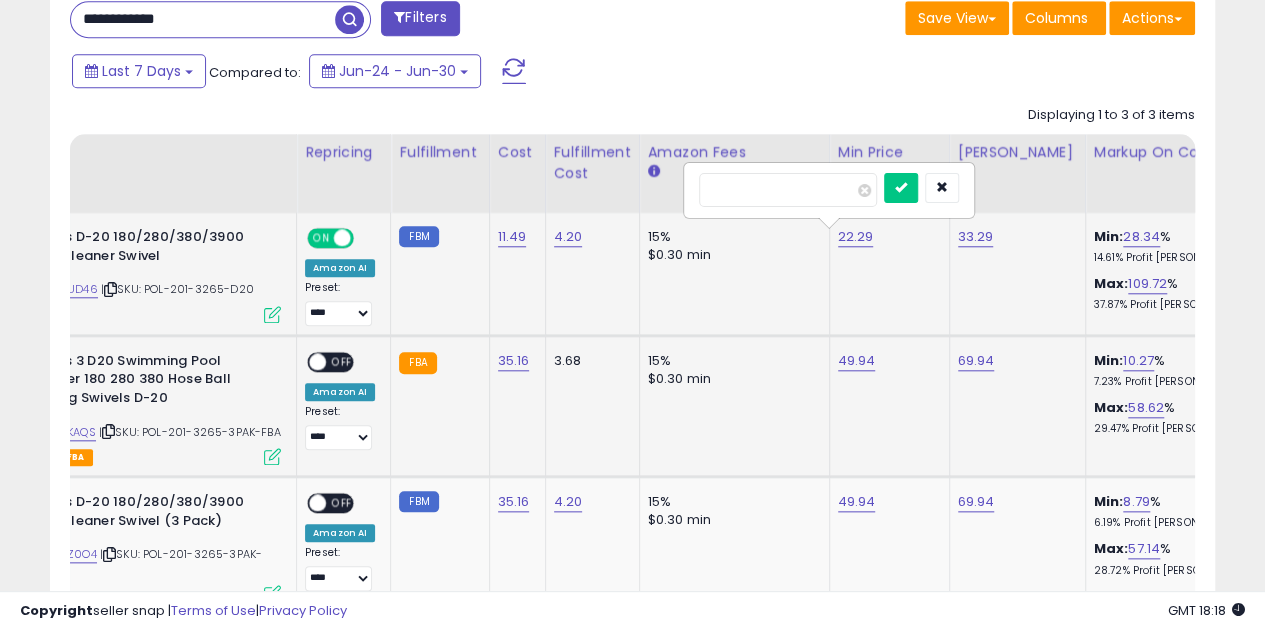 type on "*****" 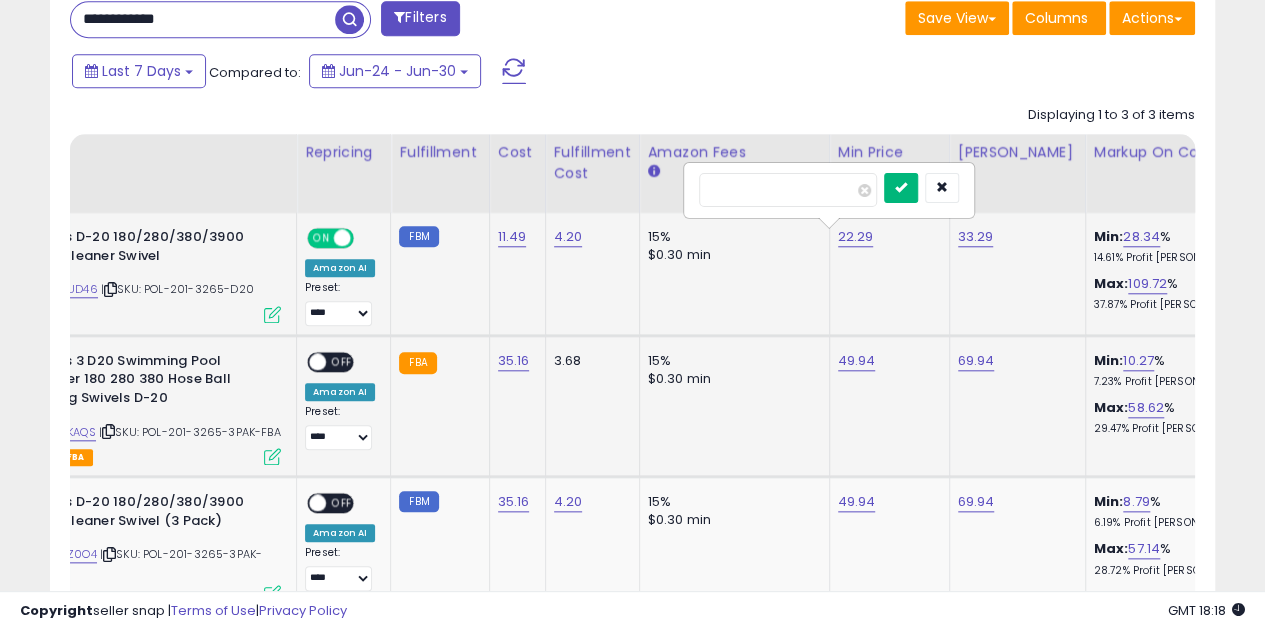 click at bounding box center (901, 188) 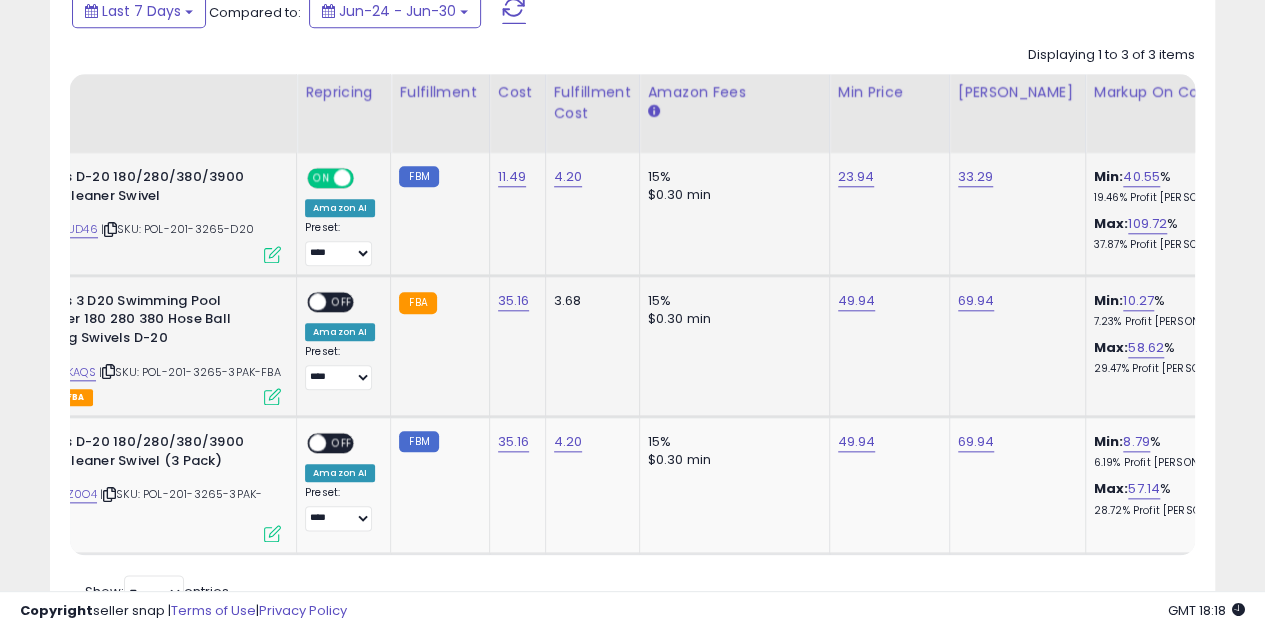 scroll, scrollTop: 905, scrollLeft: 0, axis: vertical 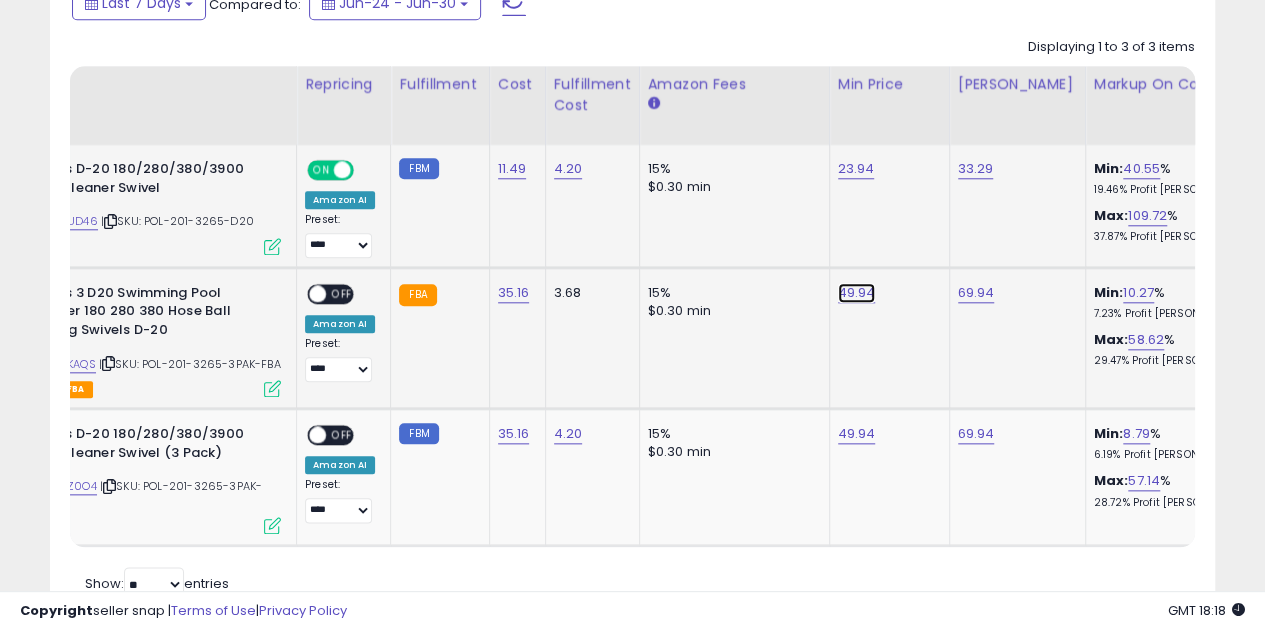 click on "49.94" at bounding box center [856, 169] 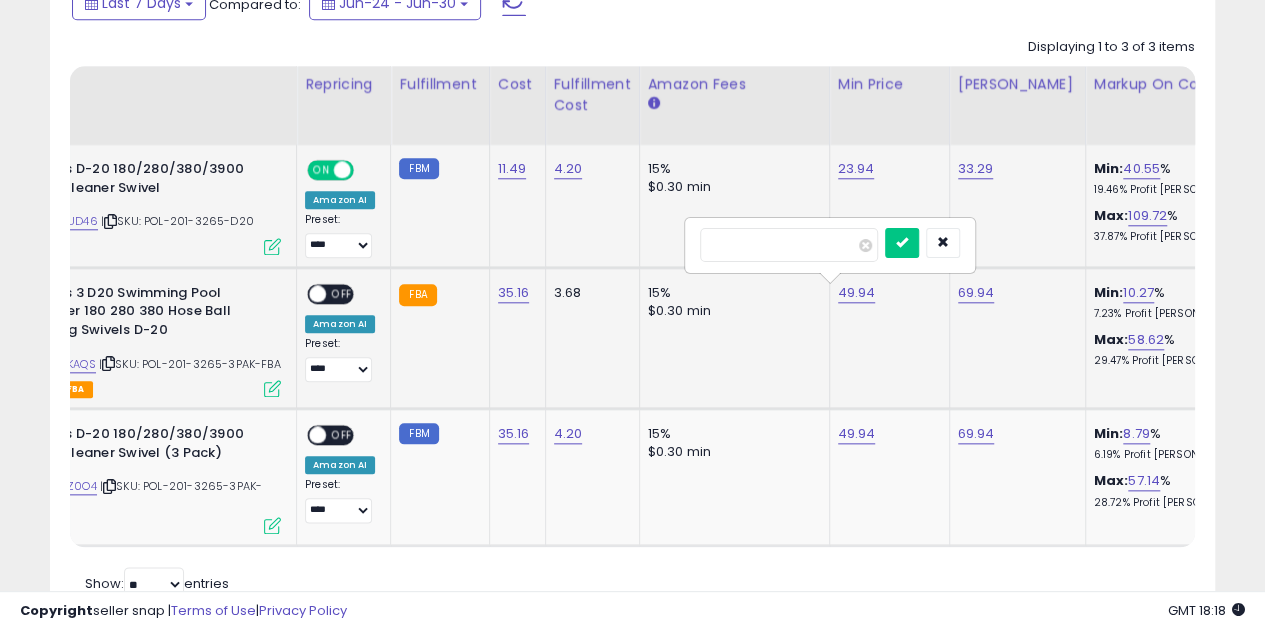 type on "*" 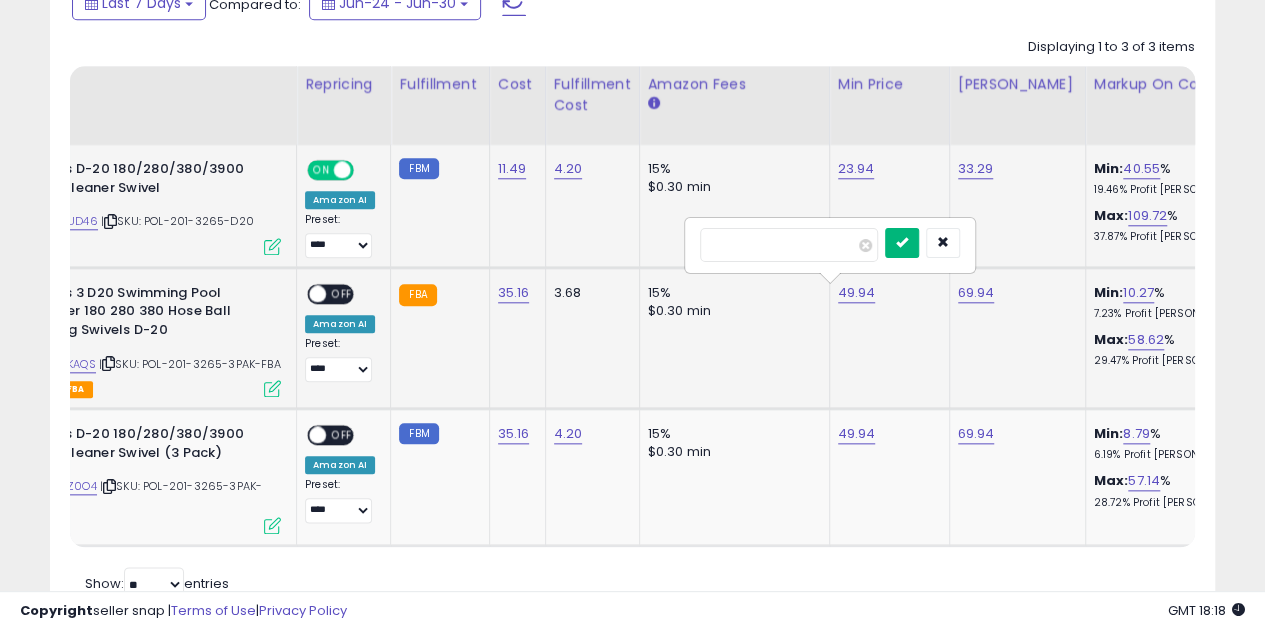 click at bounding box center [902, 243] 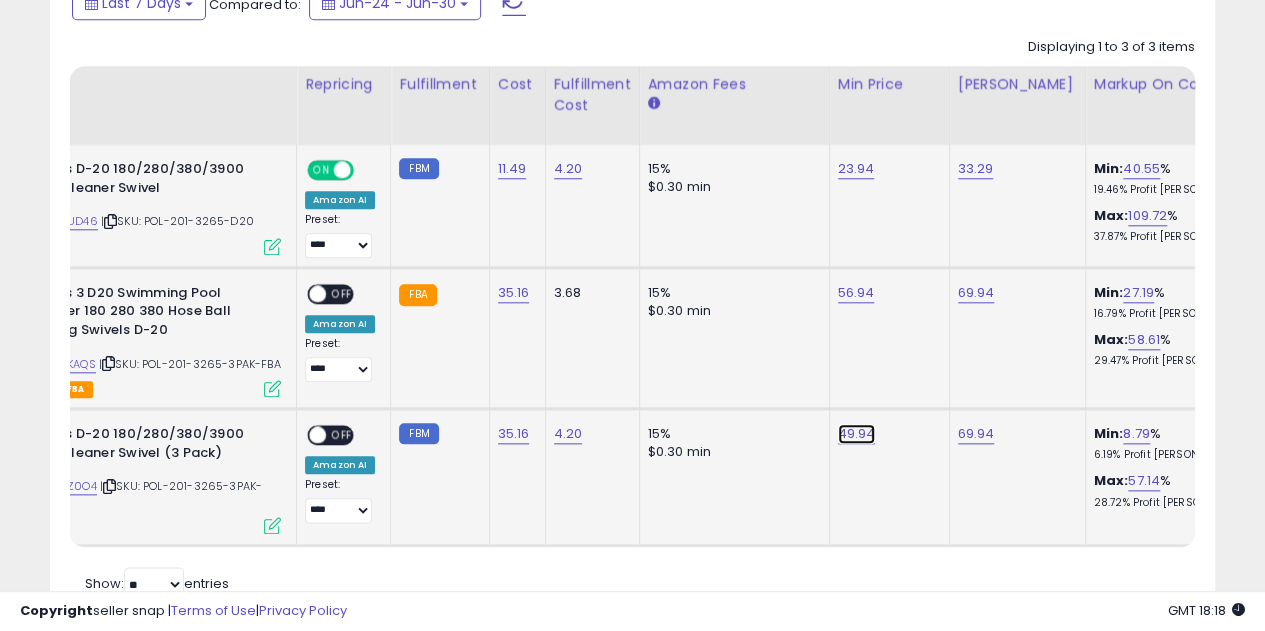 click on "49.94" at bounding box center (856, 169) 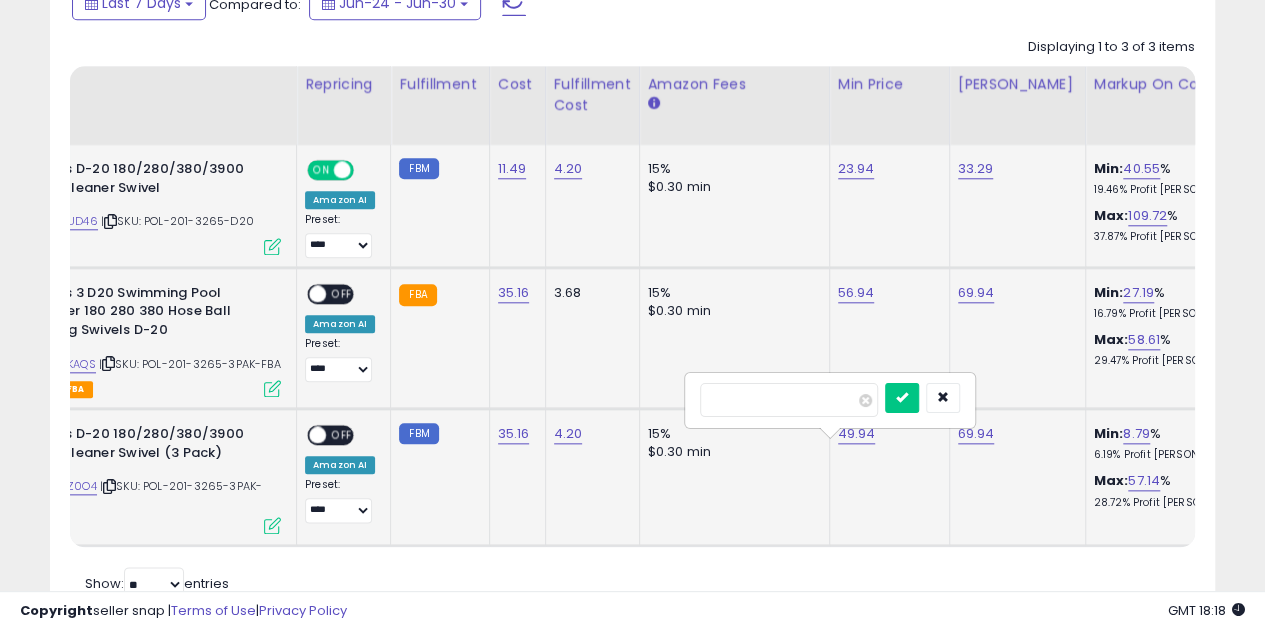 type on "*" 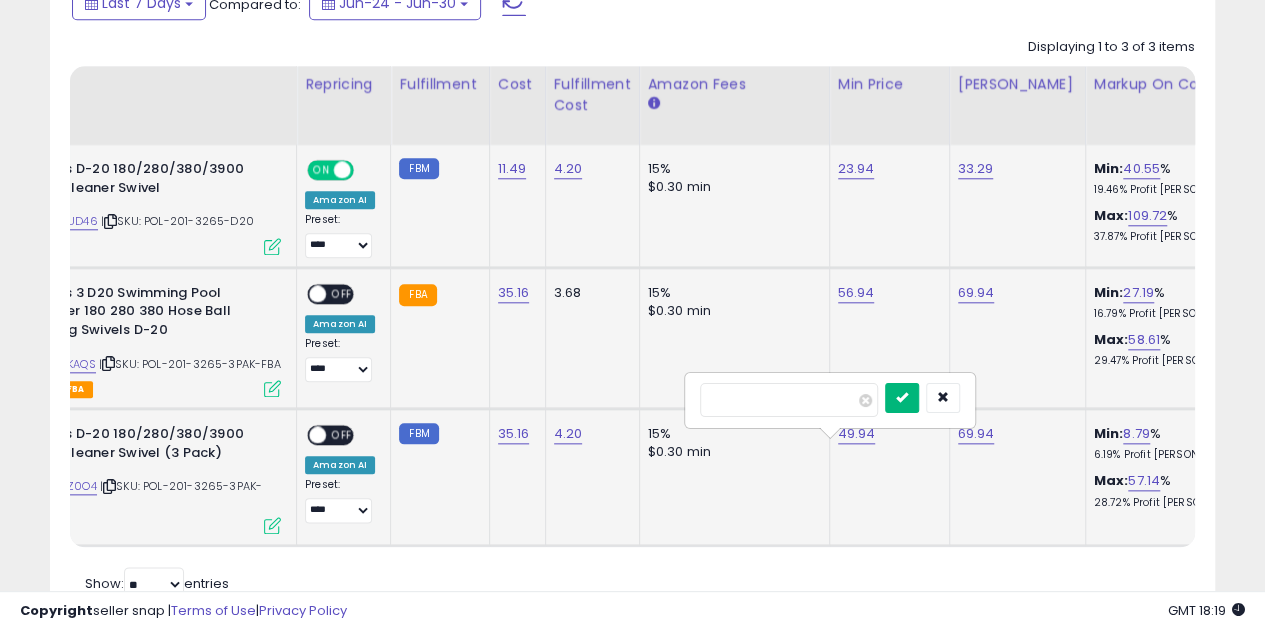 click at bounding box center [902, 398] 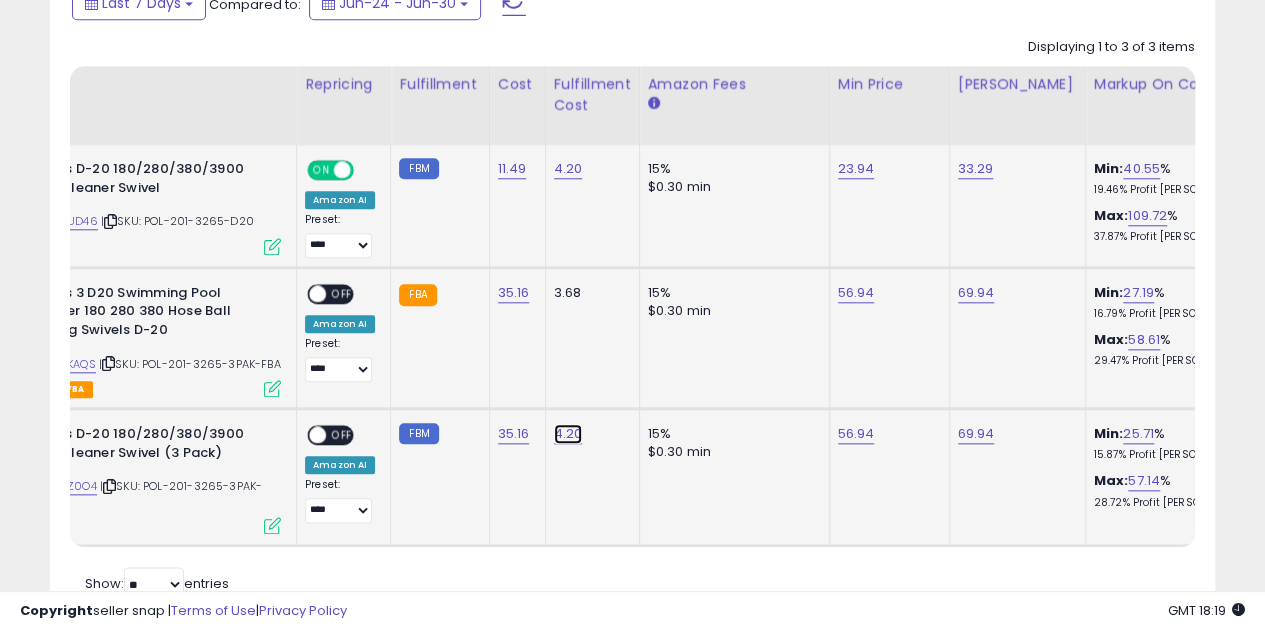 click on "4.20" at bounding box center [568, 169] 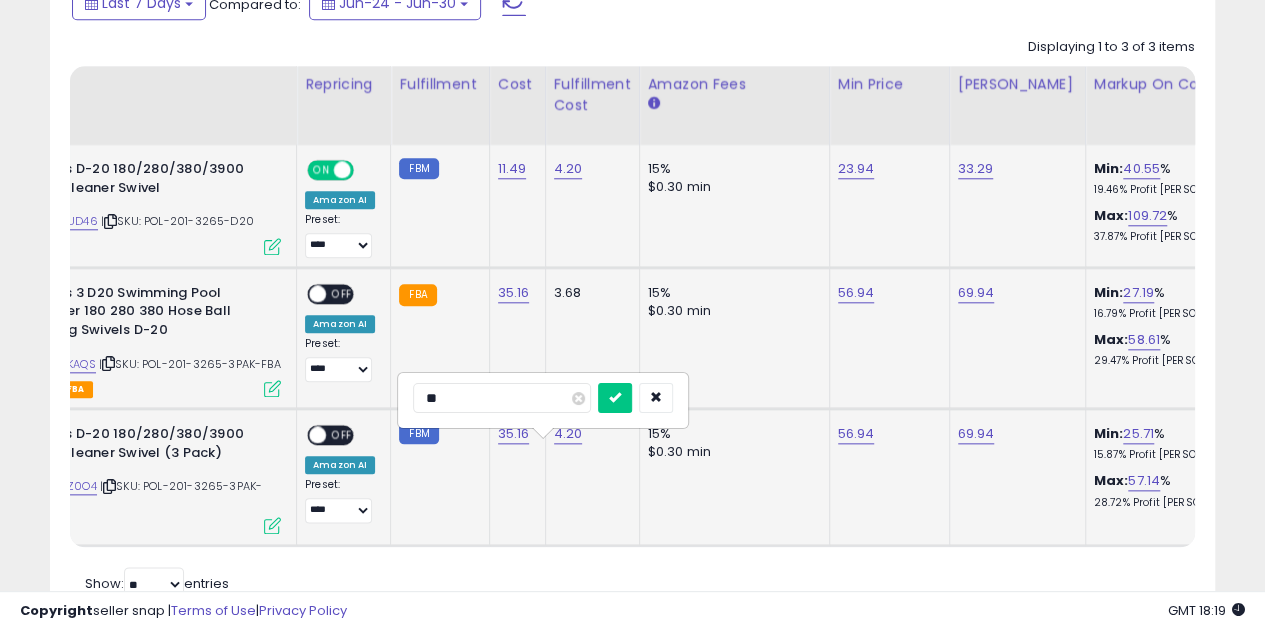 type on "*" 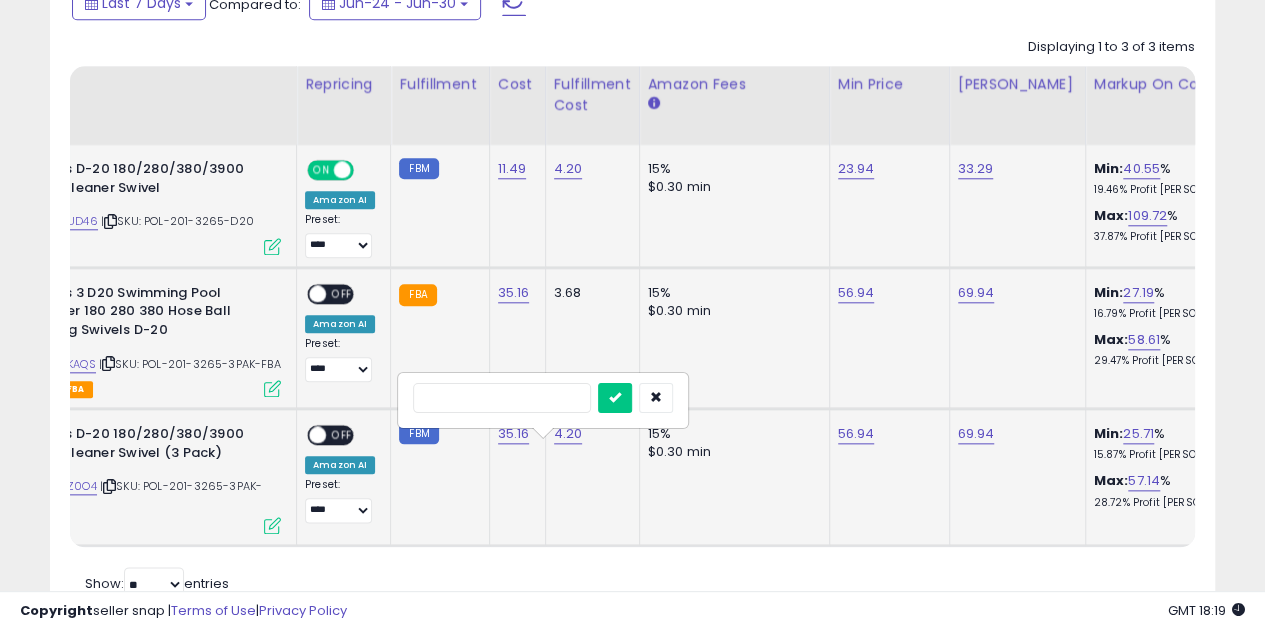 type on "*" 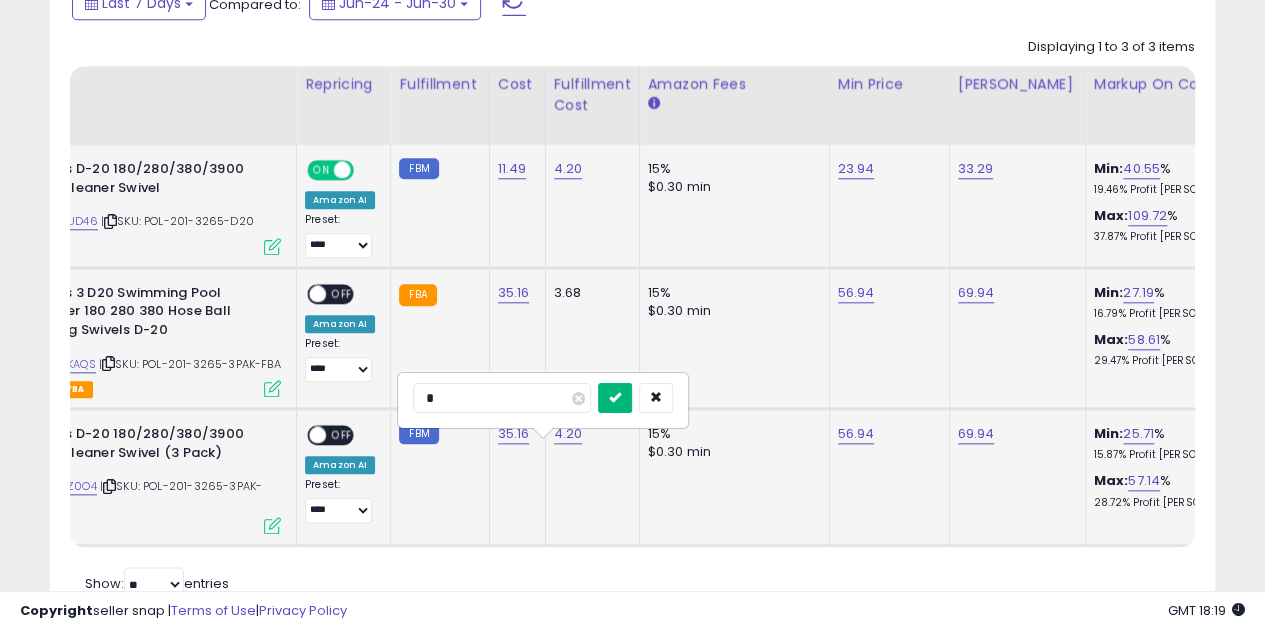 click at bounding box center (615, 398) 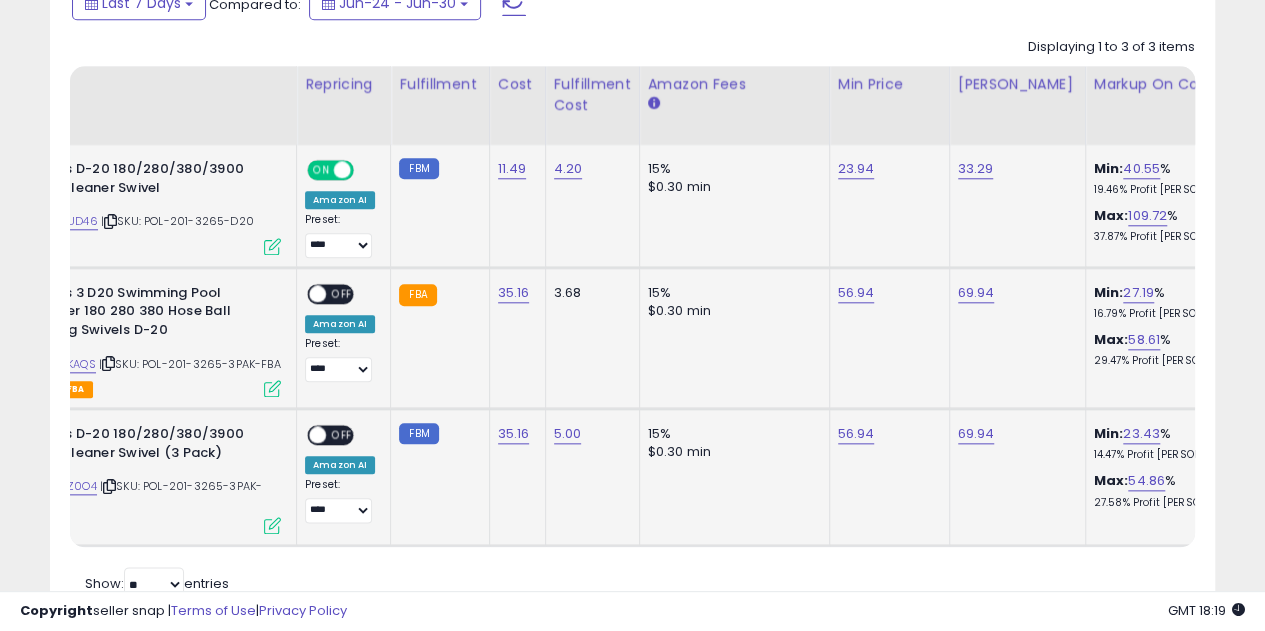 scroll, scrollTop: 1001, scrollLeft: 0, axis: vertical 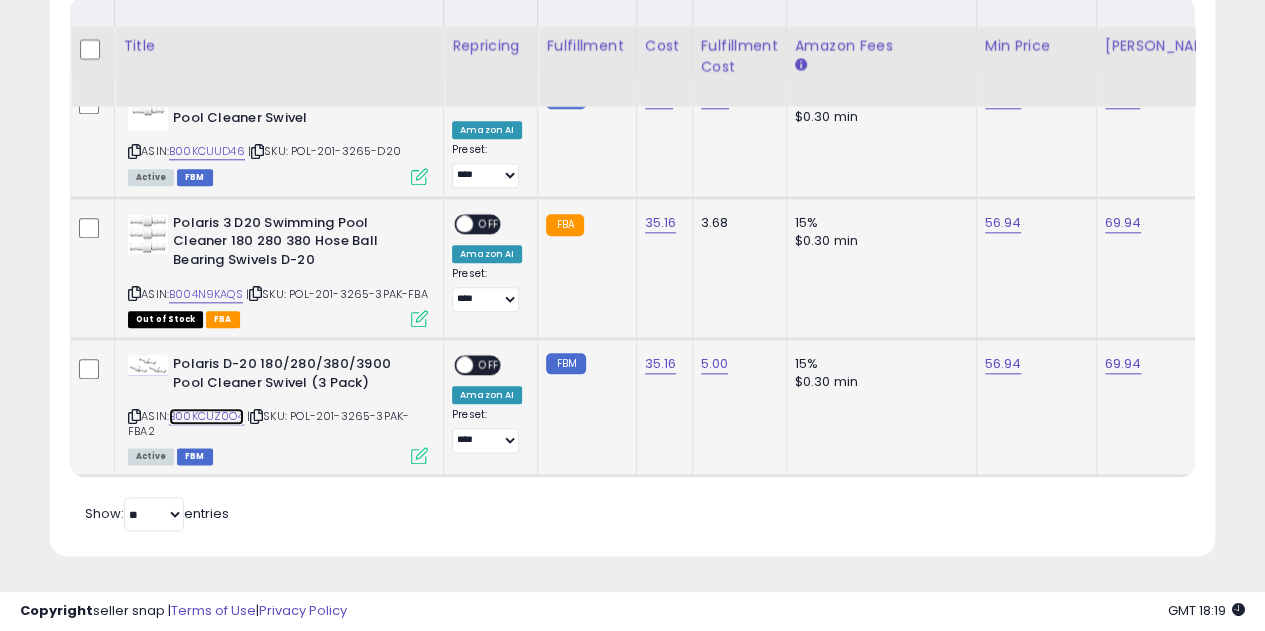 click on "B00KCUZ0O4" at bounding box center [206, 416] 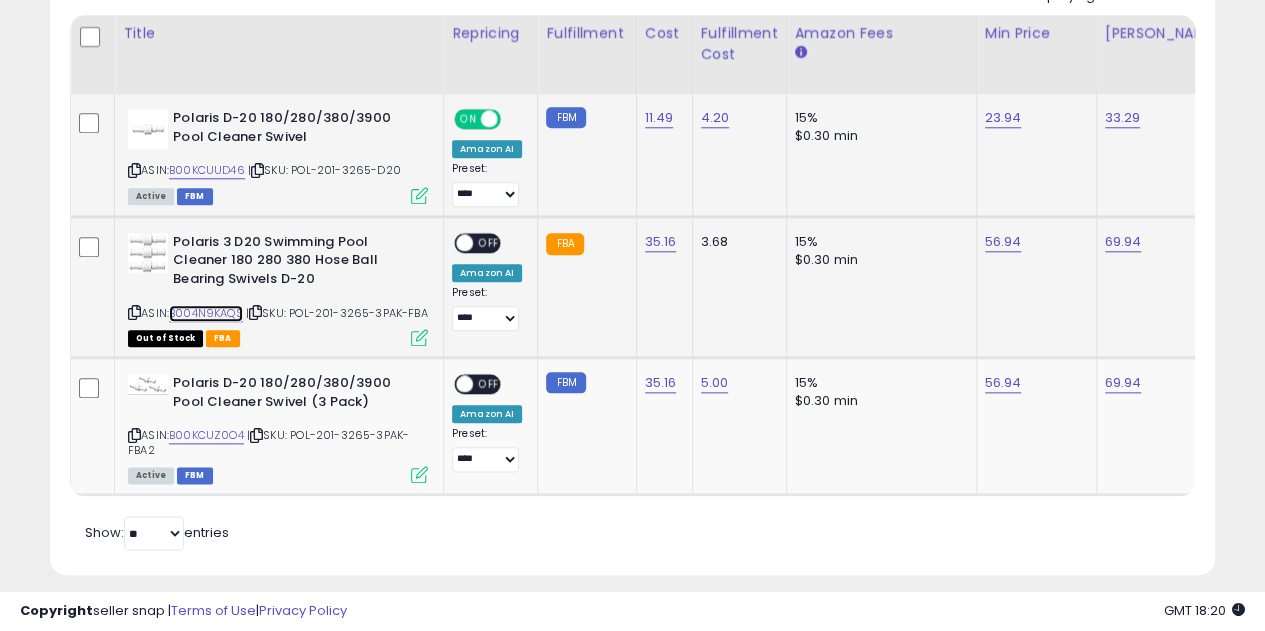 scroll, scrollTop: 904, scrollLeft: 0, axis: vertical 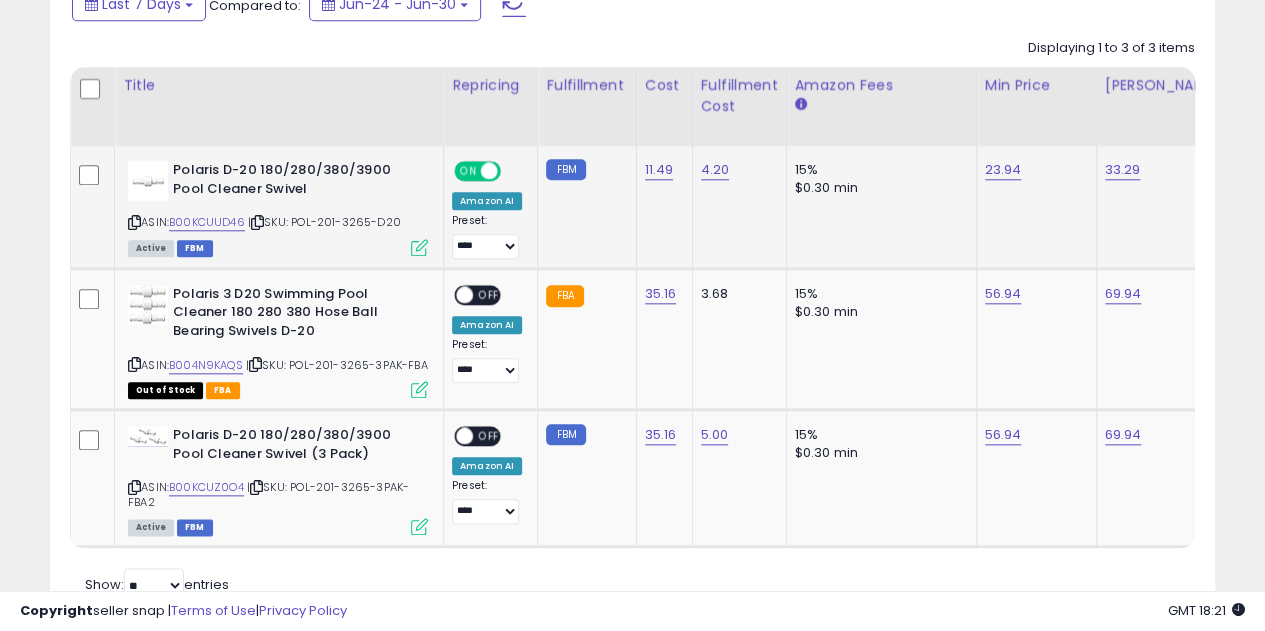 click on "33.29" at bounding box center (1123, 170) 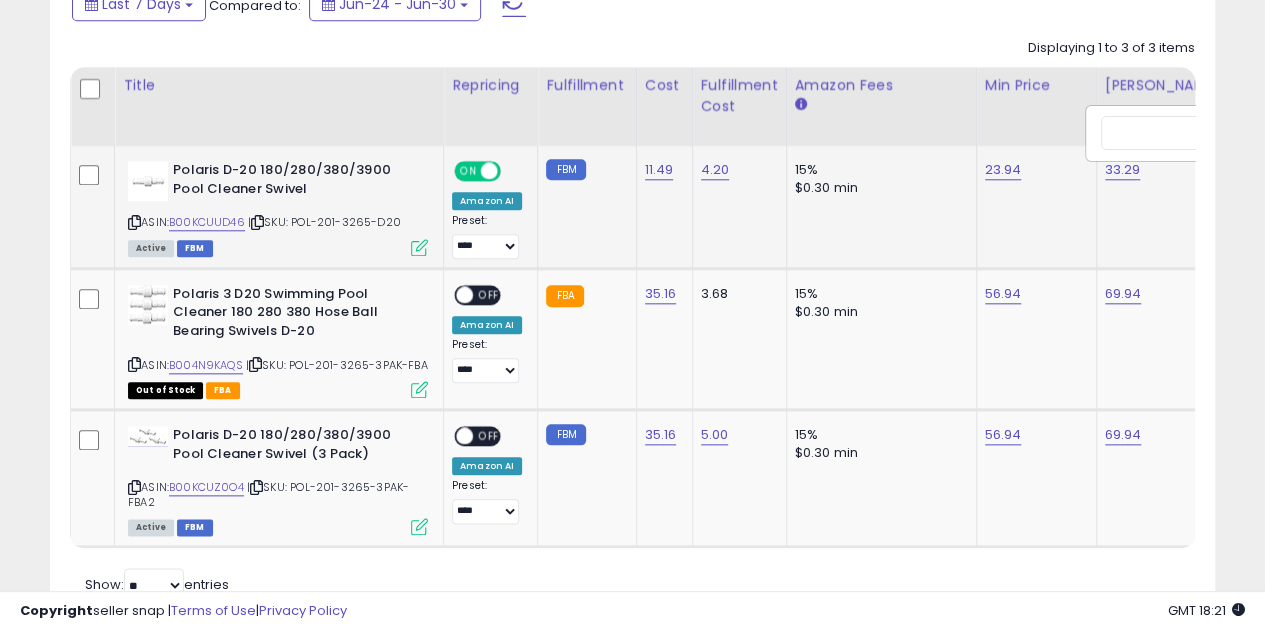 scroll, scrollTop: 0, scrollLeft: 120, axis: horizontal 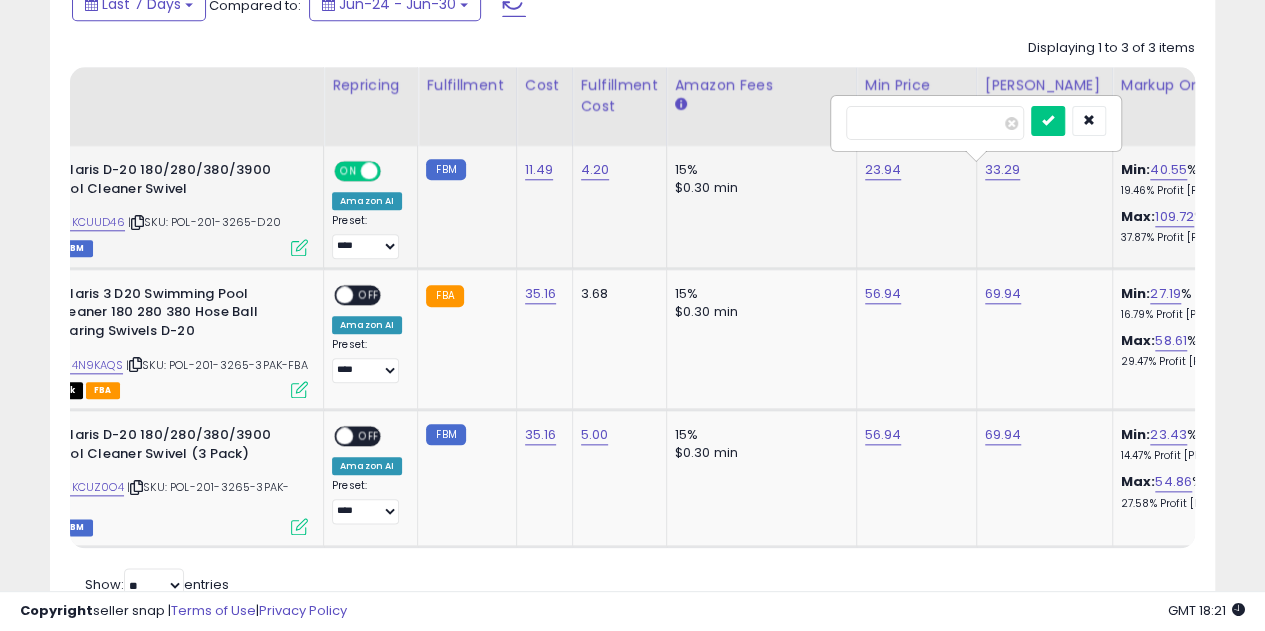 click on "*****" at bounding box center [935, 123] 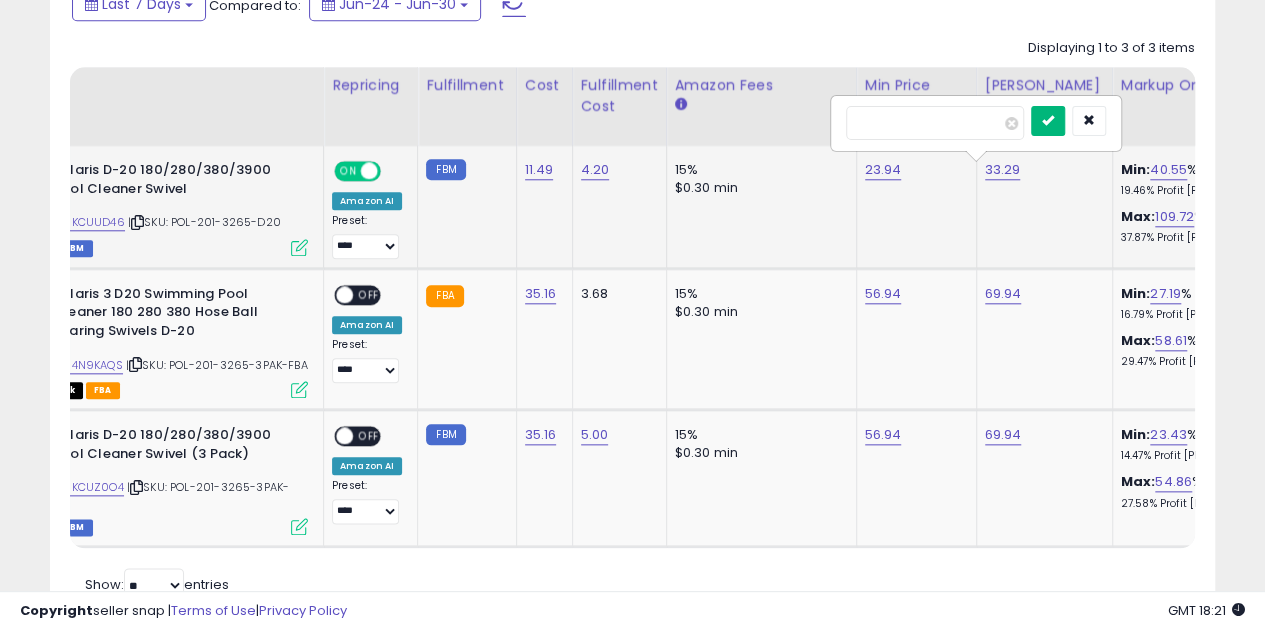 click at bounding box center (1048, 120) 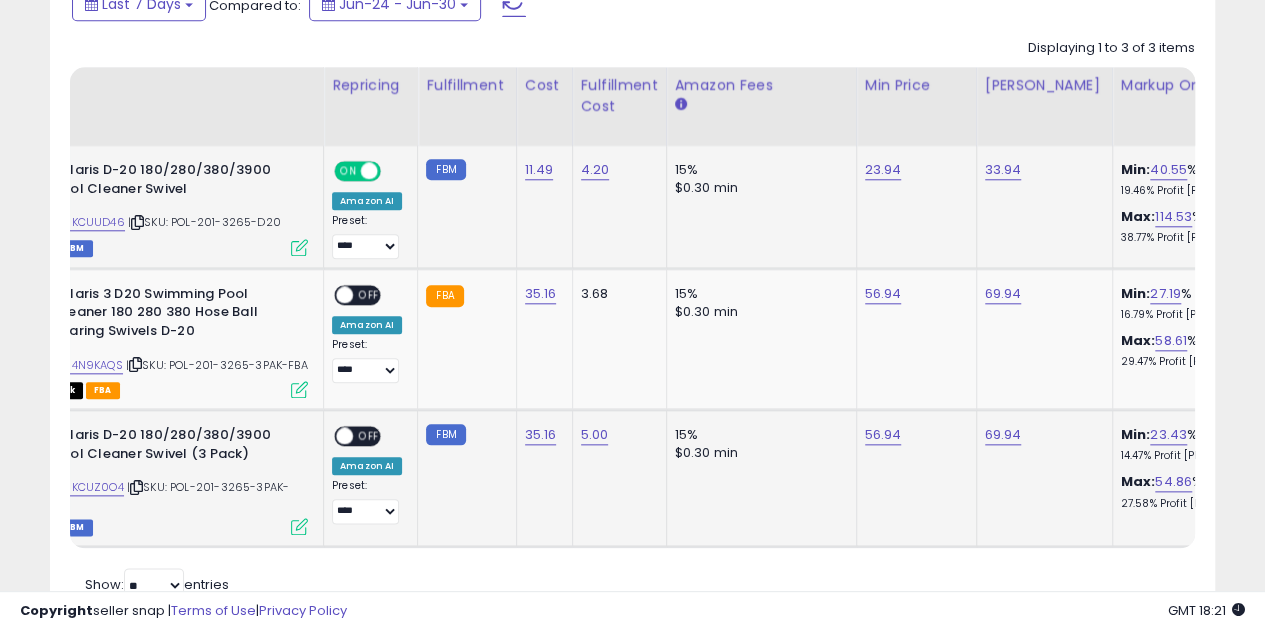 click on "15% $0.30 min" 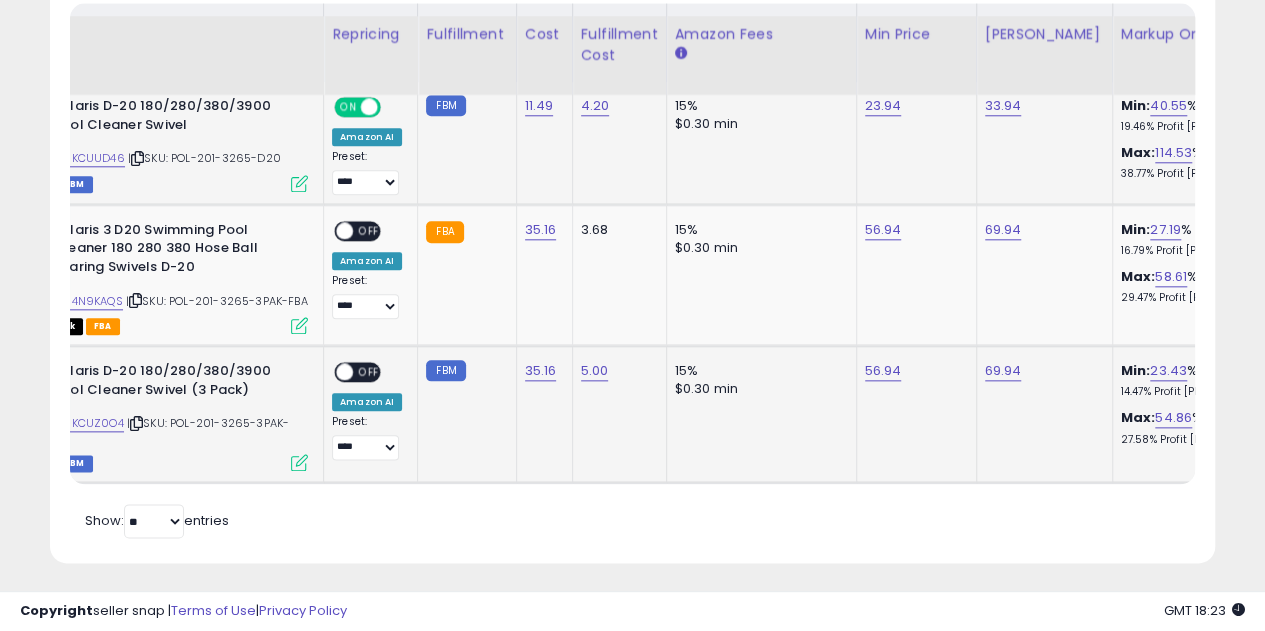 scroll, scrollTop: 1001, scrollLeft: 0, axis: vertical 